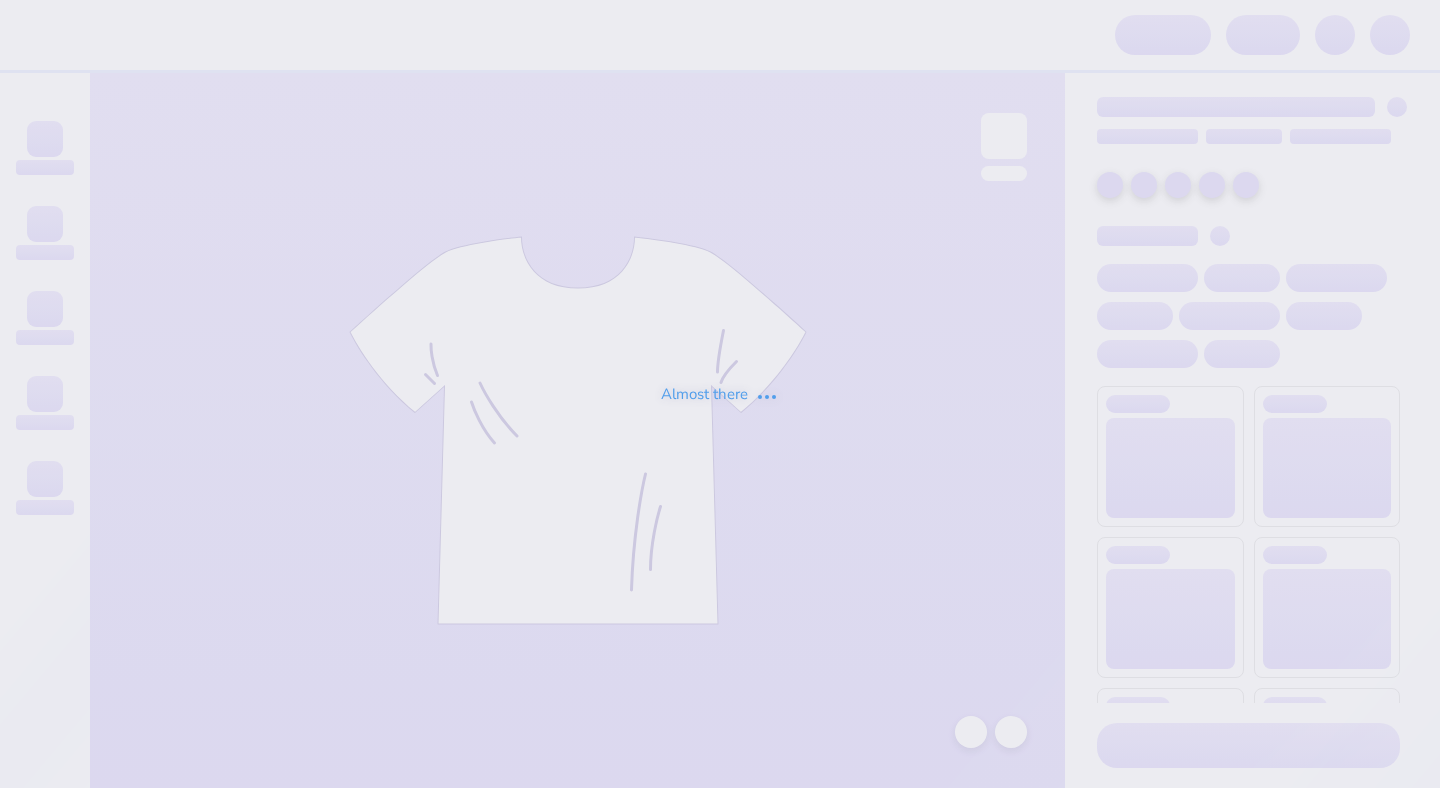 scroll, scrollTop: 0, scrollLeft: 0, axis: both 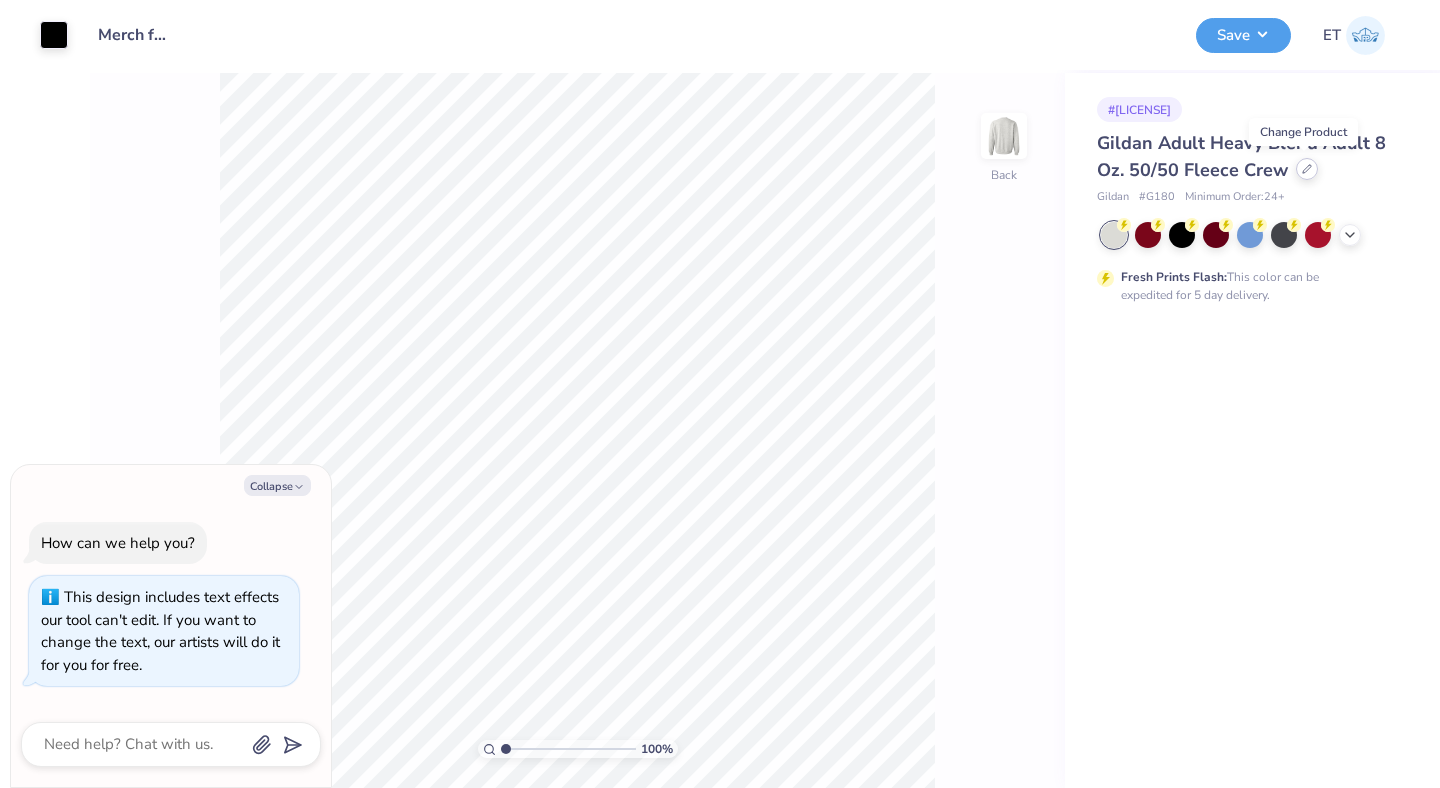 click 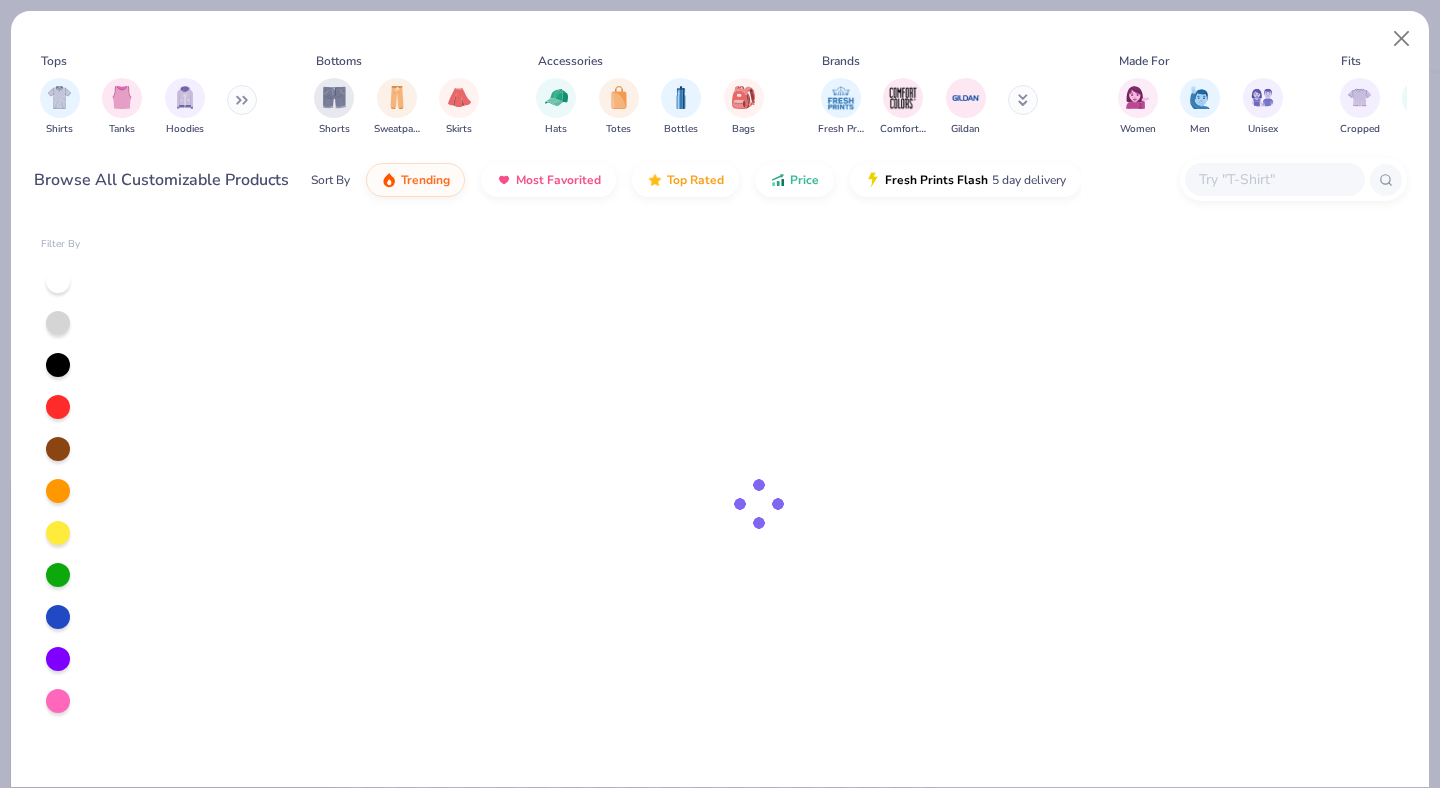 type on "x" 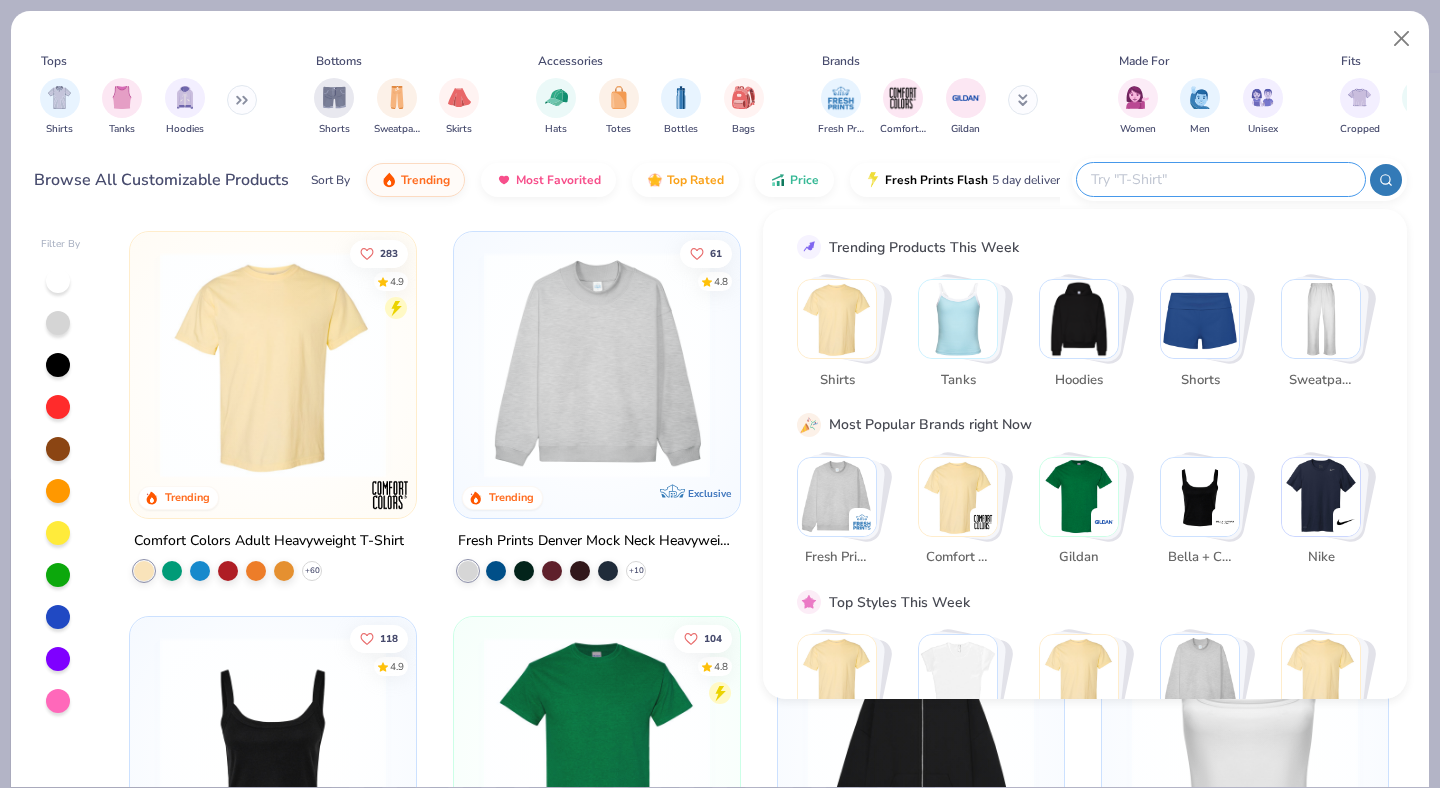 click at bounding box center [1220, 179] 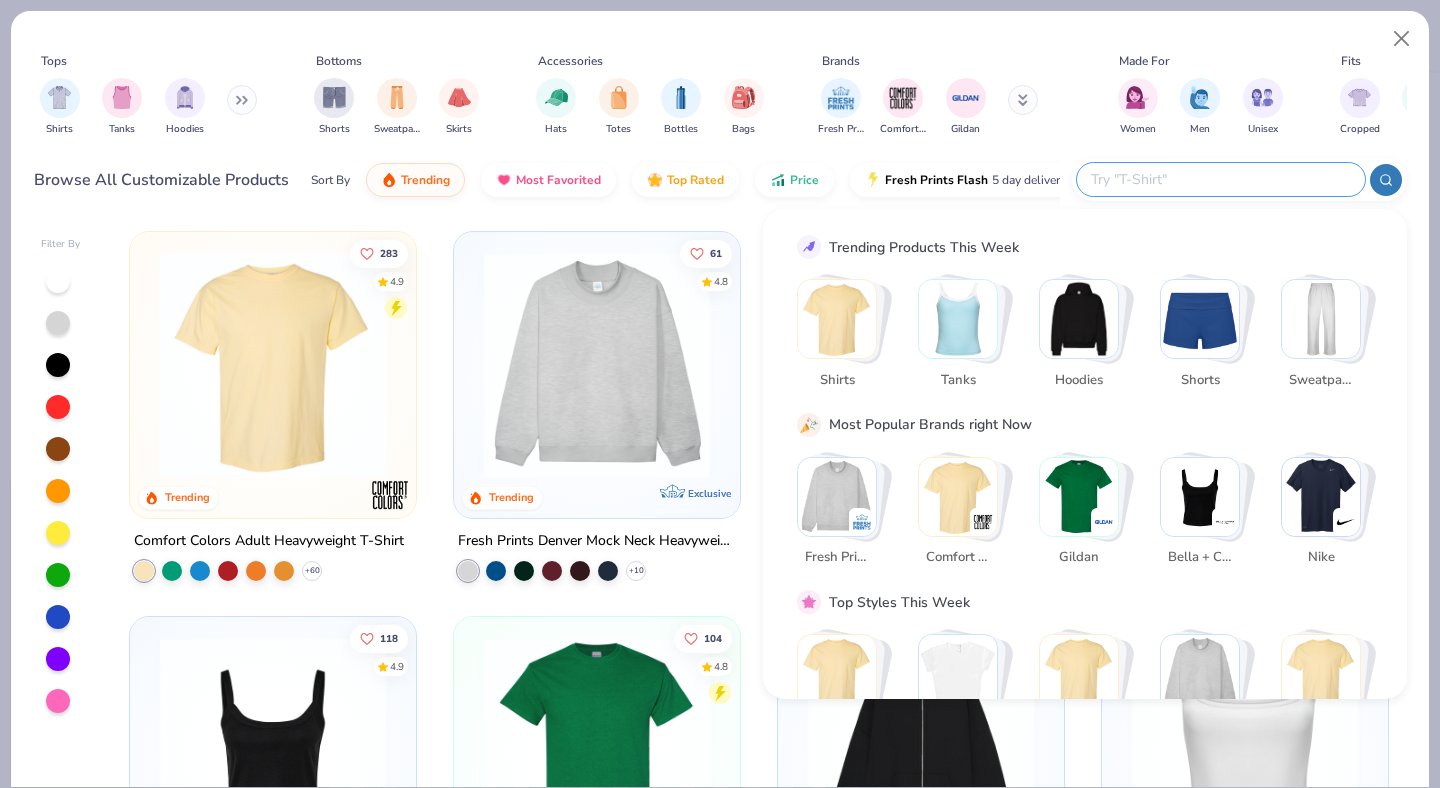 click at bounding box center [1220, 179] 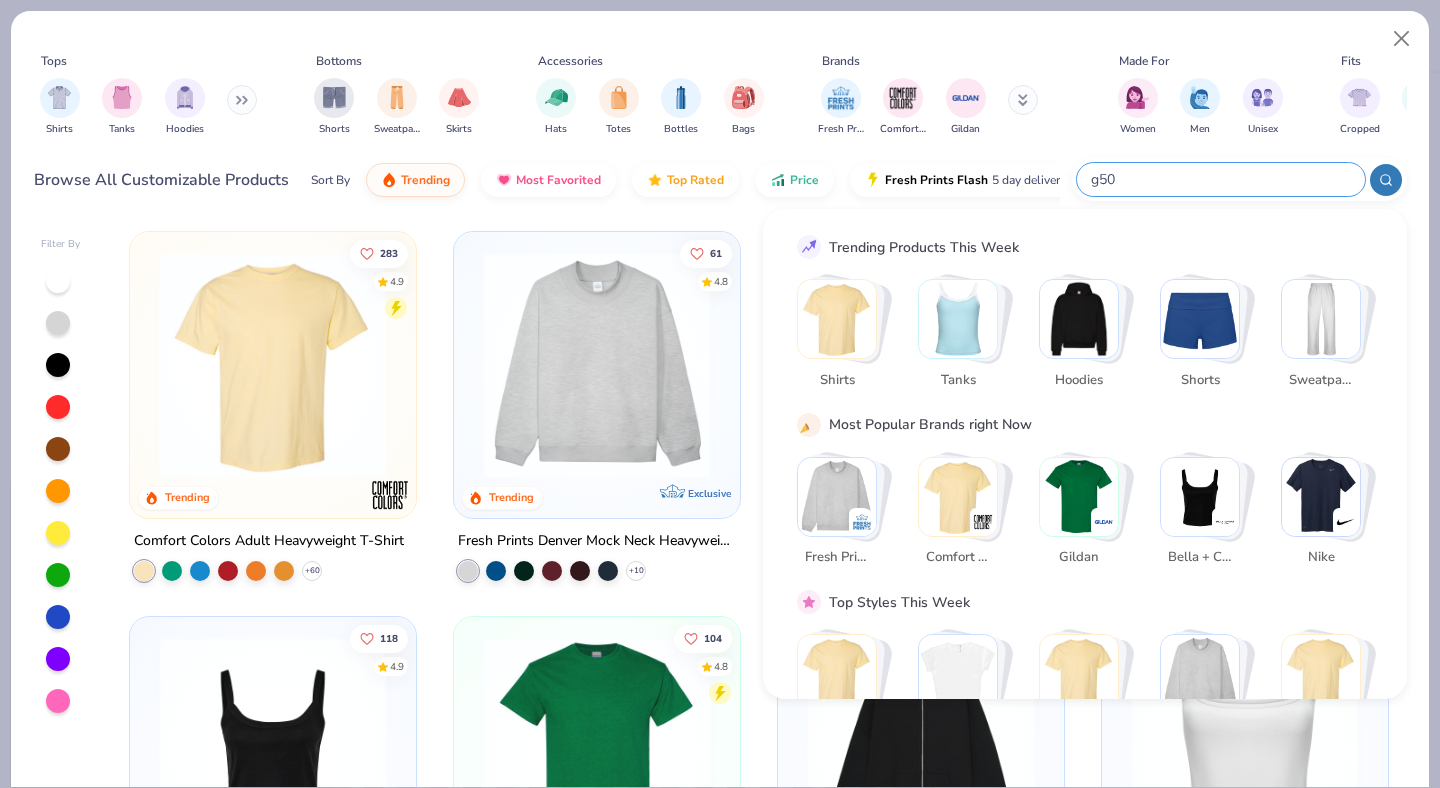 type on "g500" 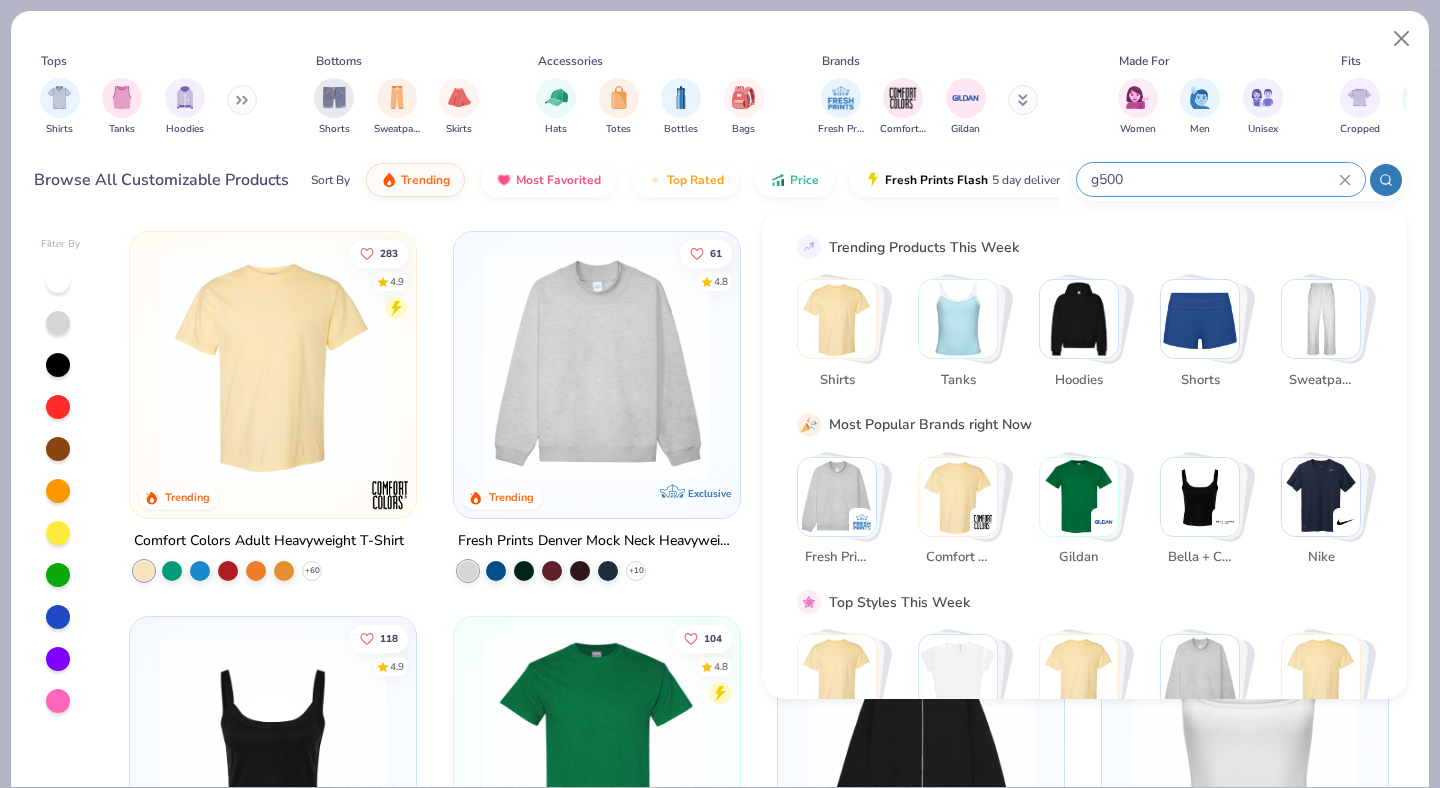 type on "x" 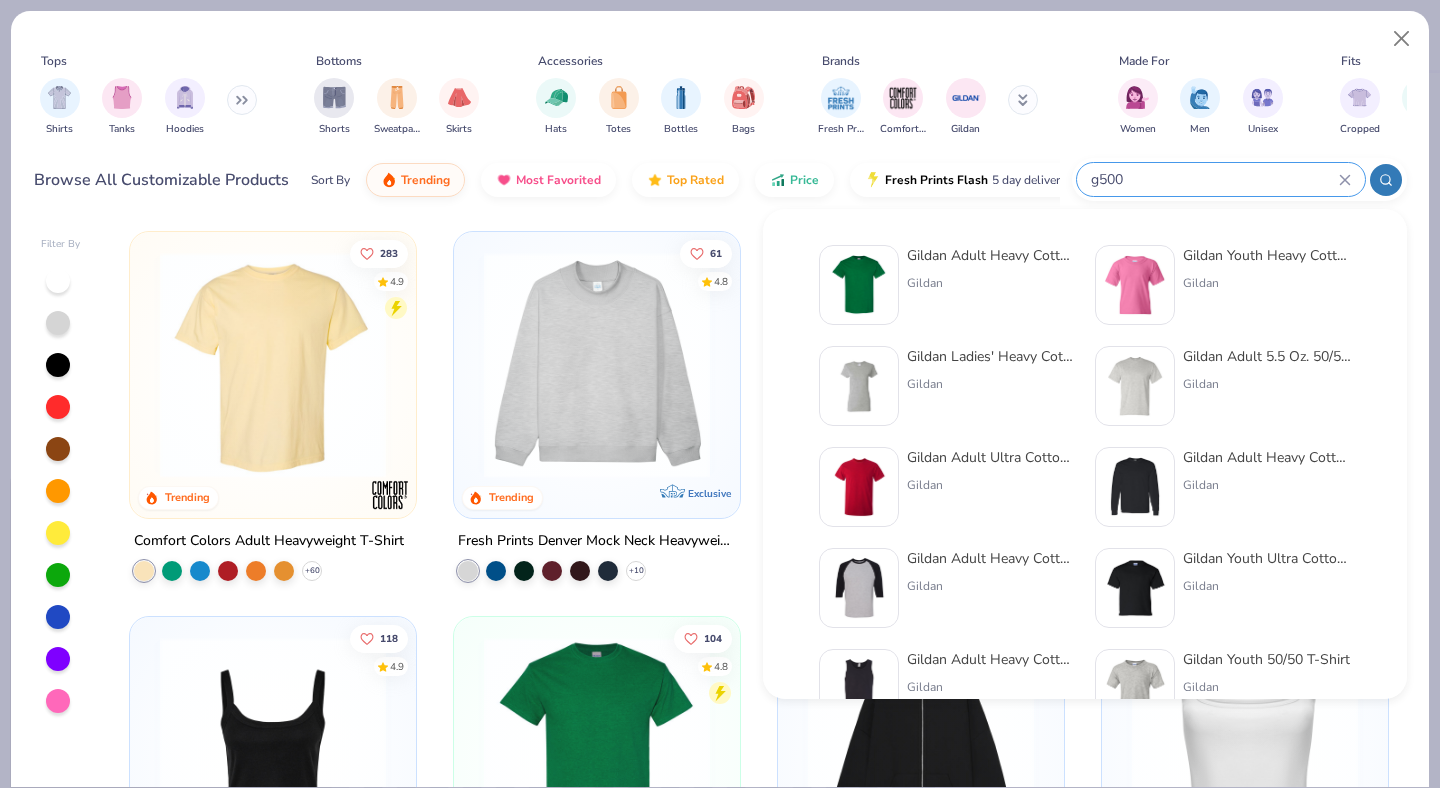 type on "g500" 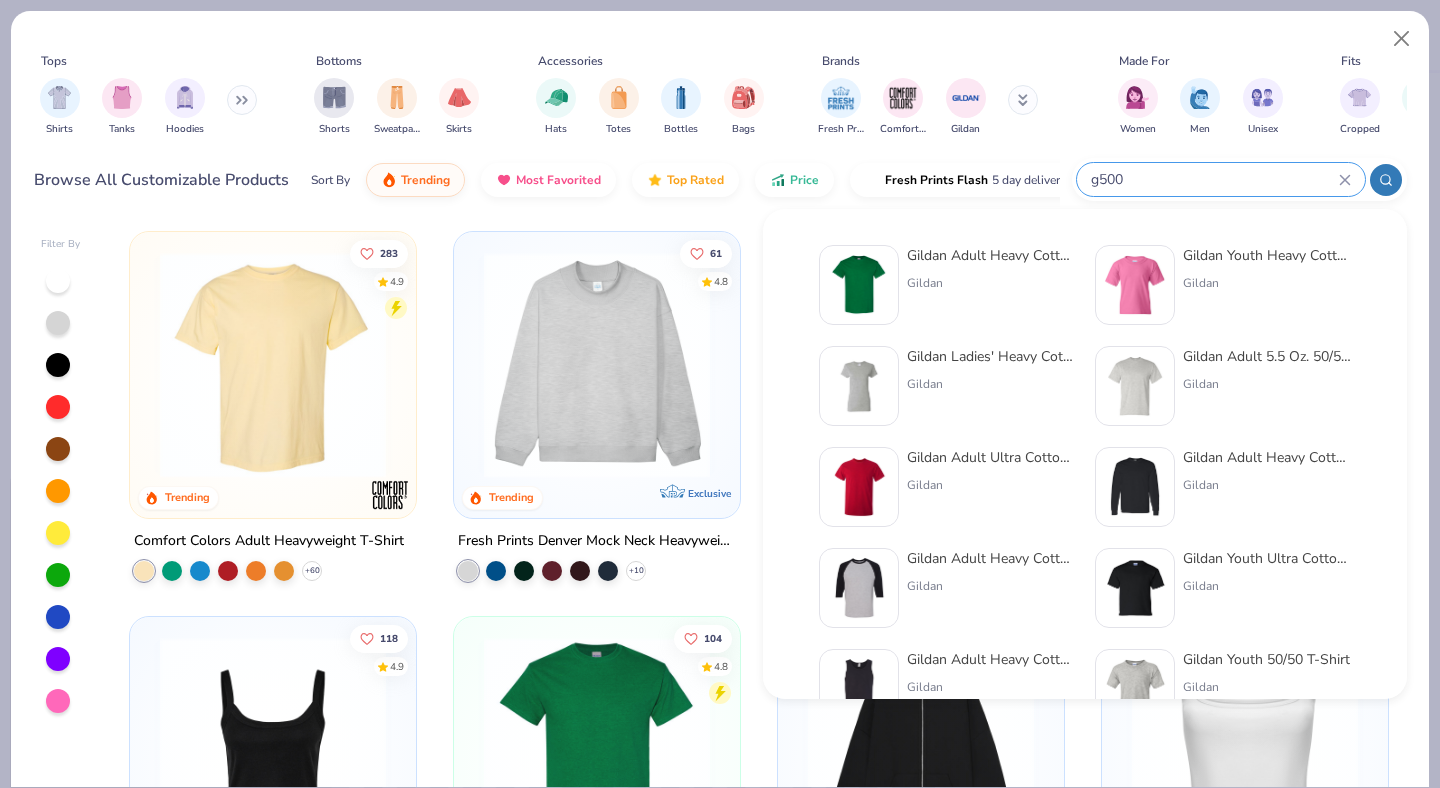 click on "Gildan Adult Heavy Cotton T-Shirt Gildan" at bounding box center (991, 285) 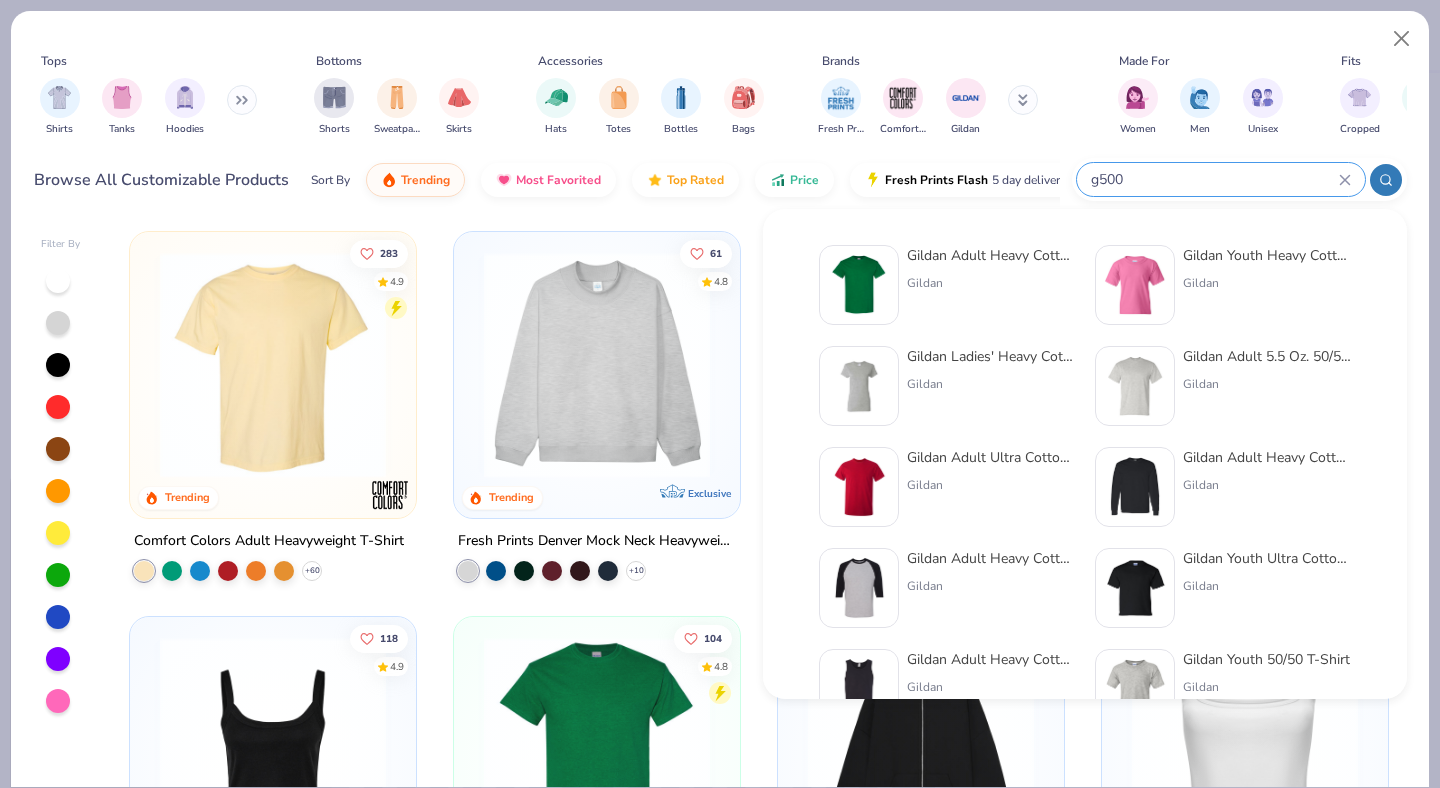 type 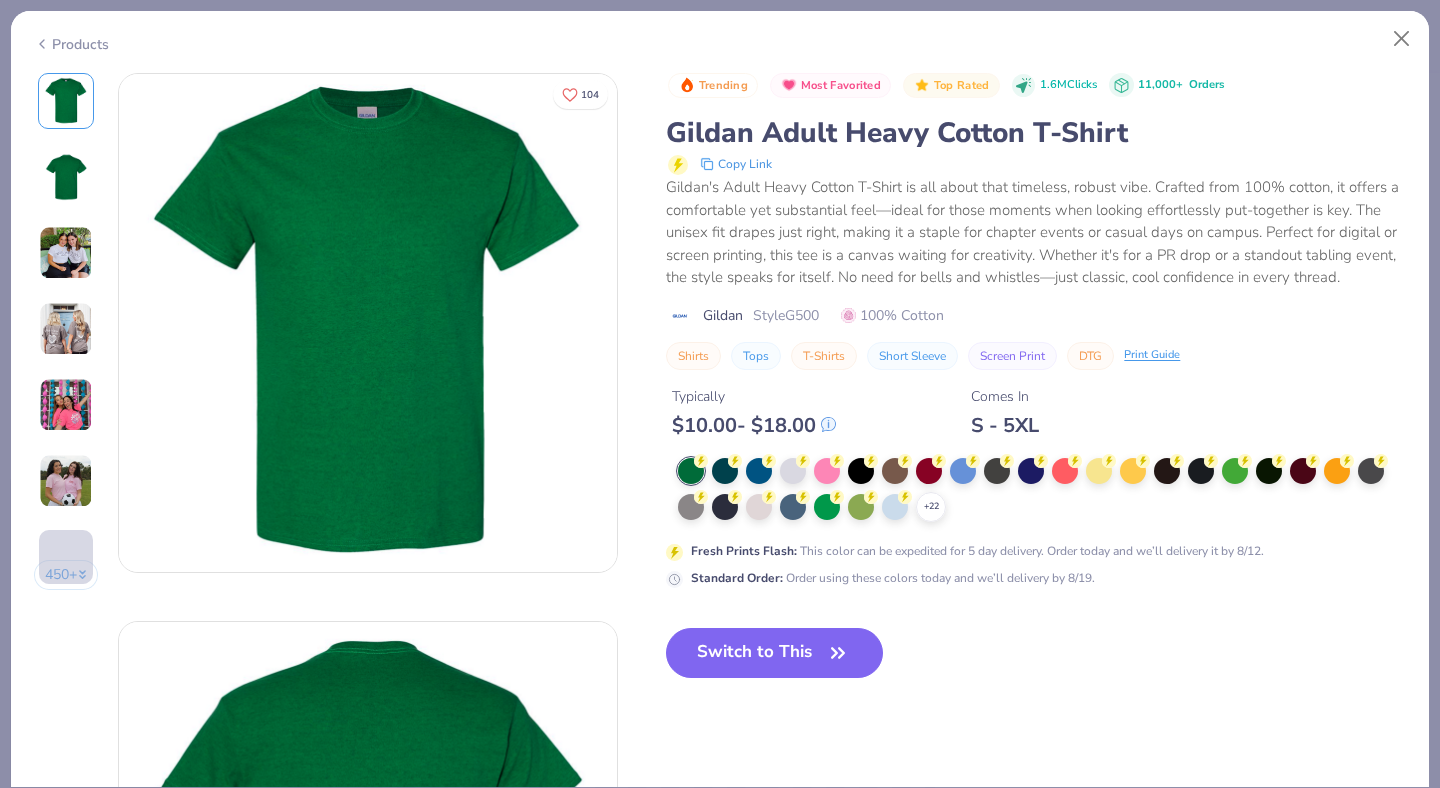 click at bounding box center (793, 471) 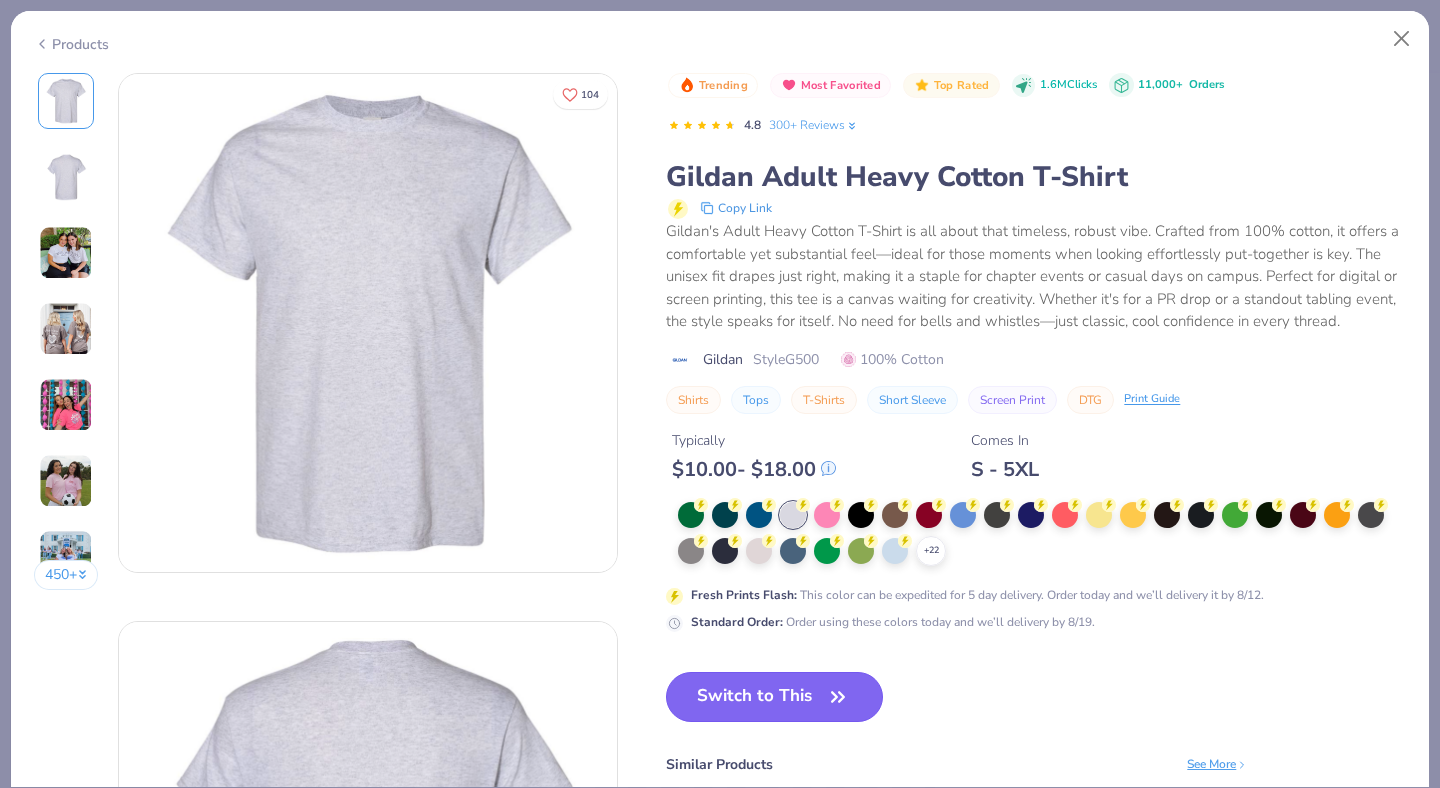 click on "Switch to This" at bounding box center (774, 697) 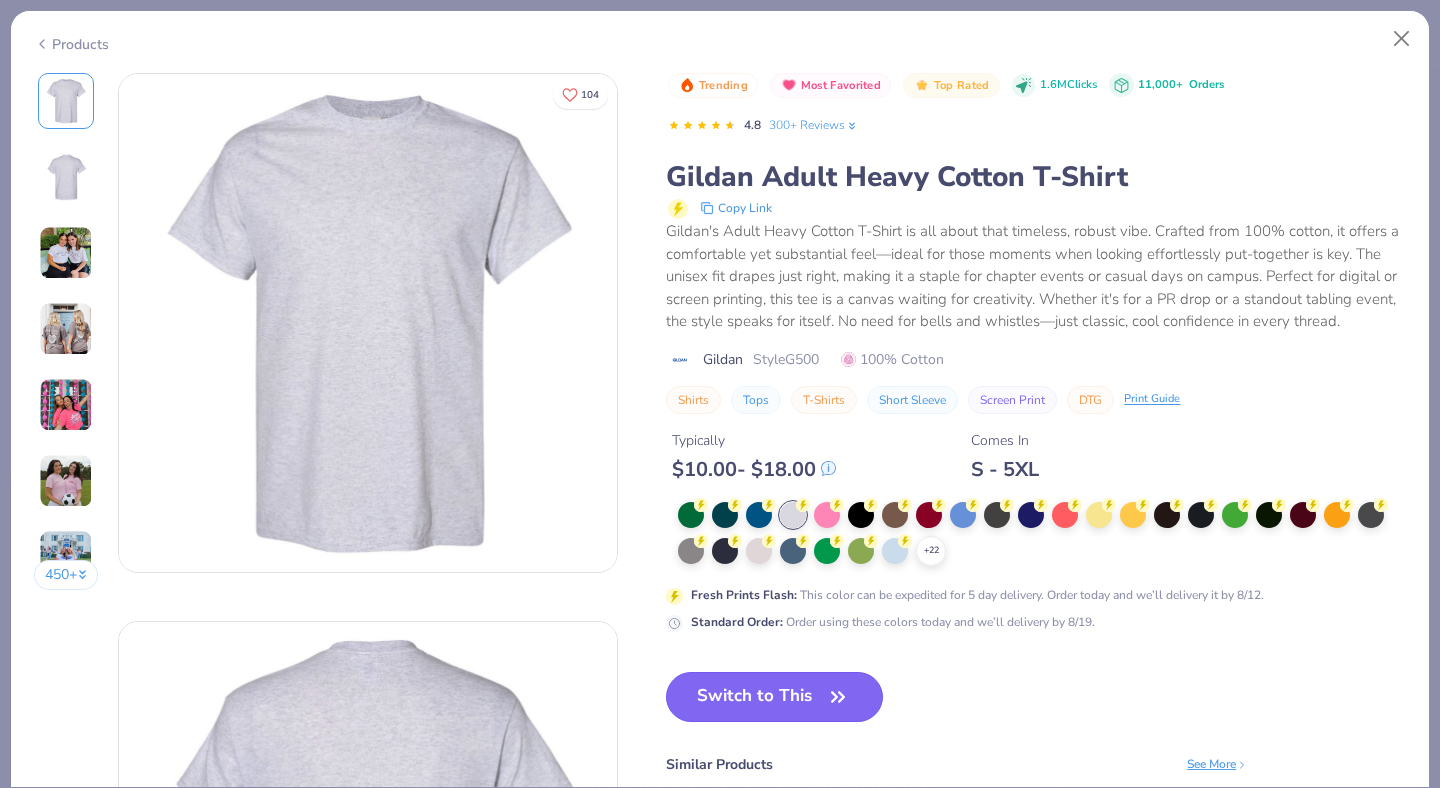 click on "Switch to This" at bounding box center (774, 697) 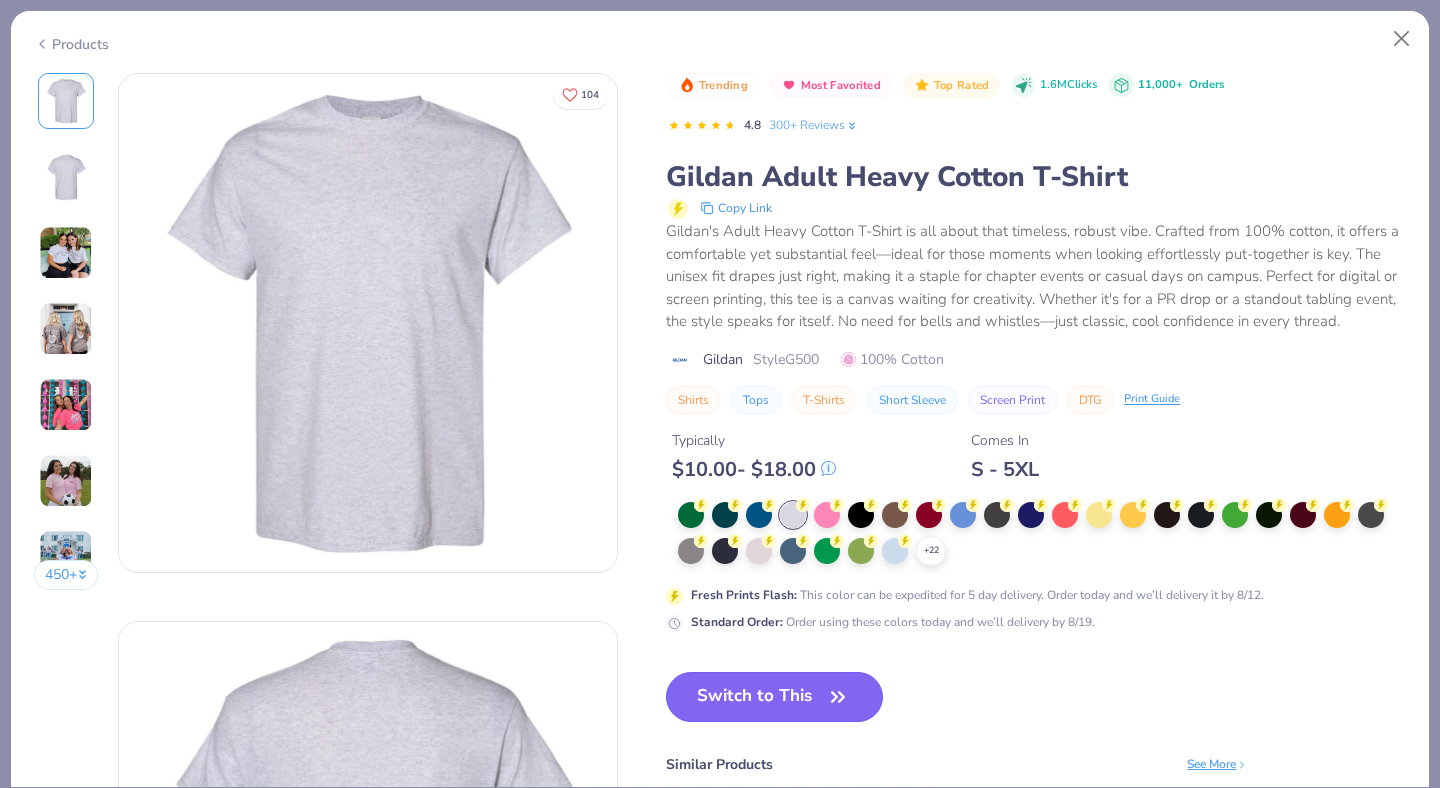 click on "Switch to This" at bounding box center [774, 697] 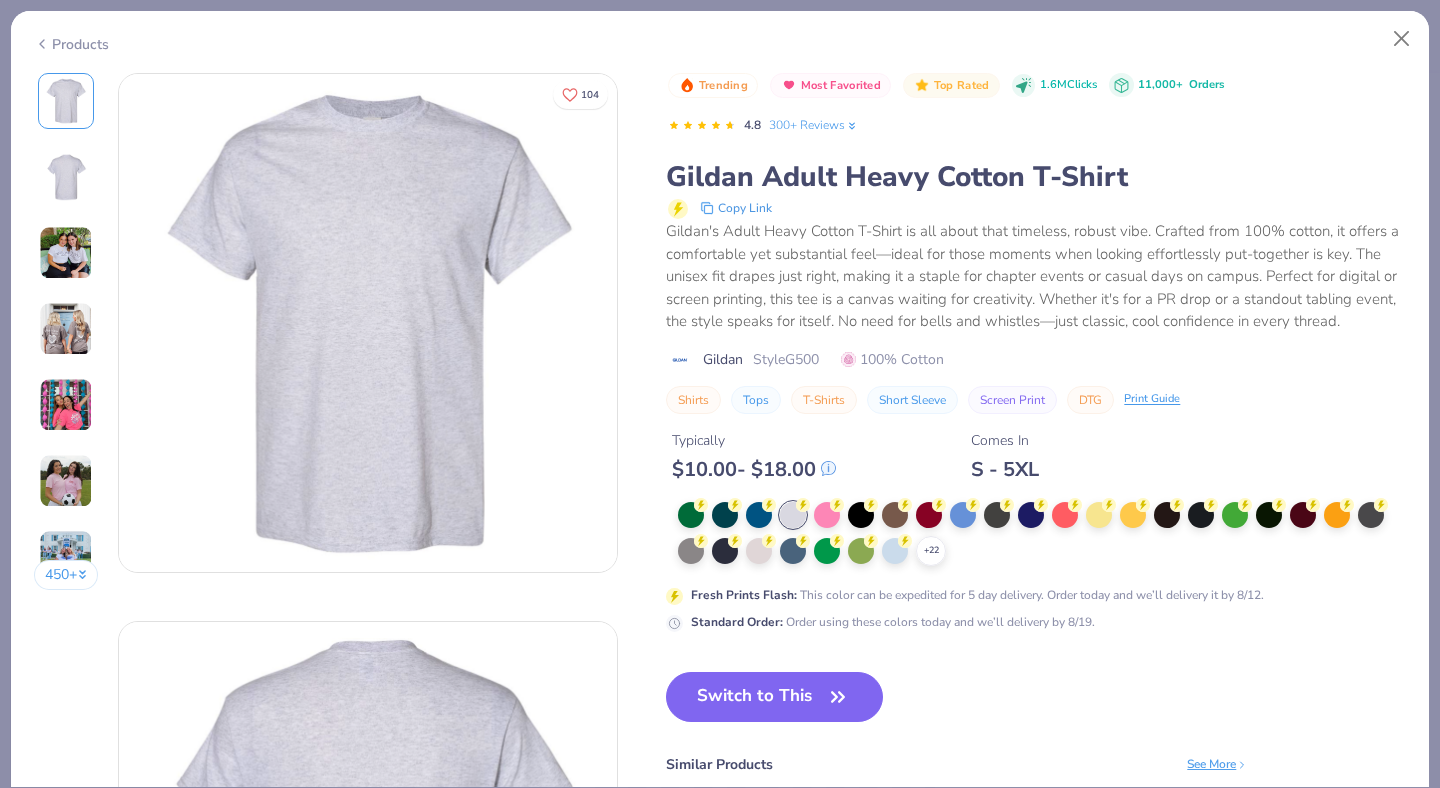 type on "x" 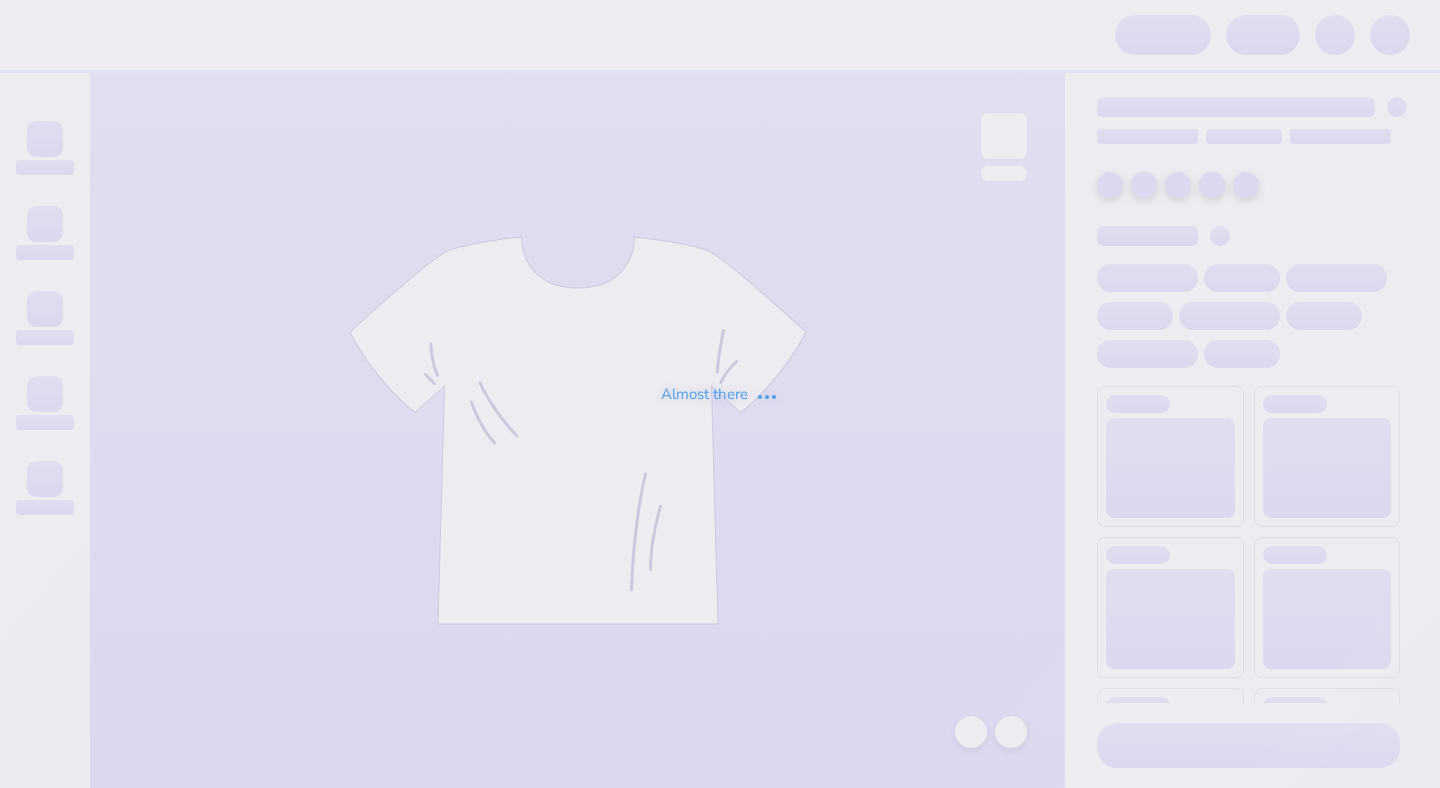 scroll, scrollTop: 0, scrollLeft: 0, axis: both 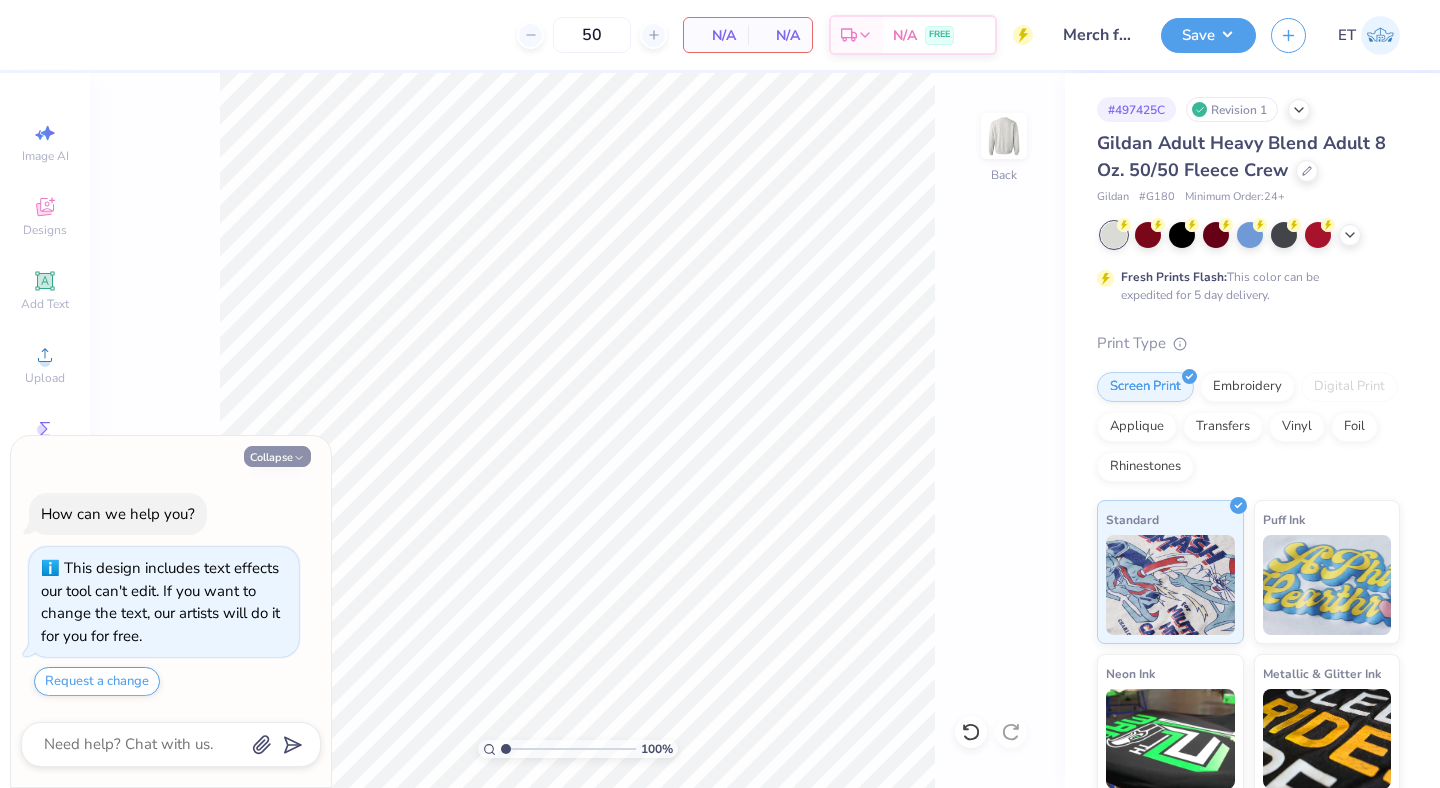click on "Collapse" at bounding box center (277, 456) 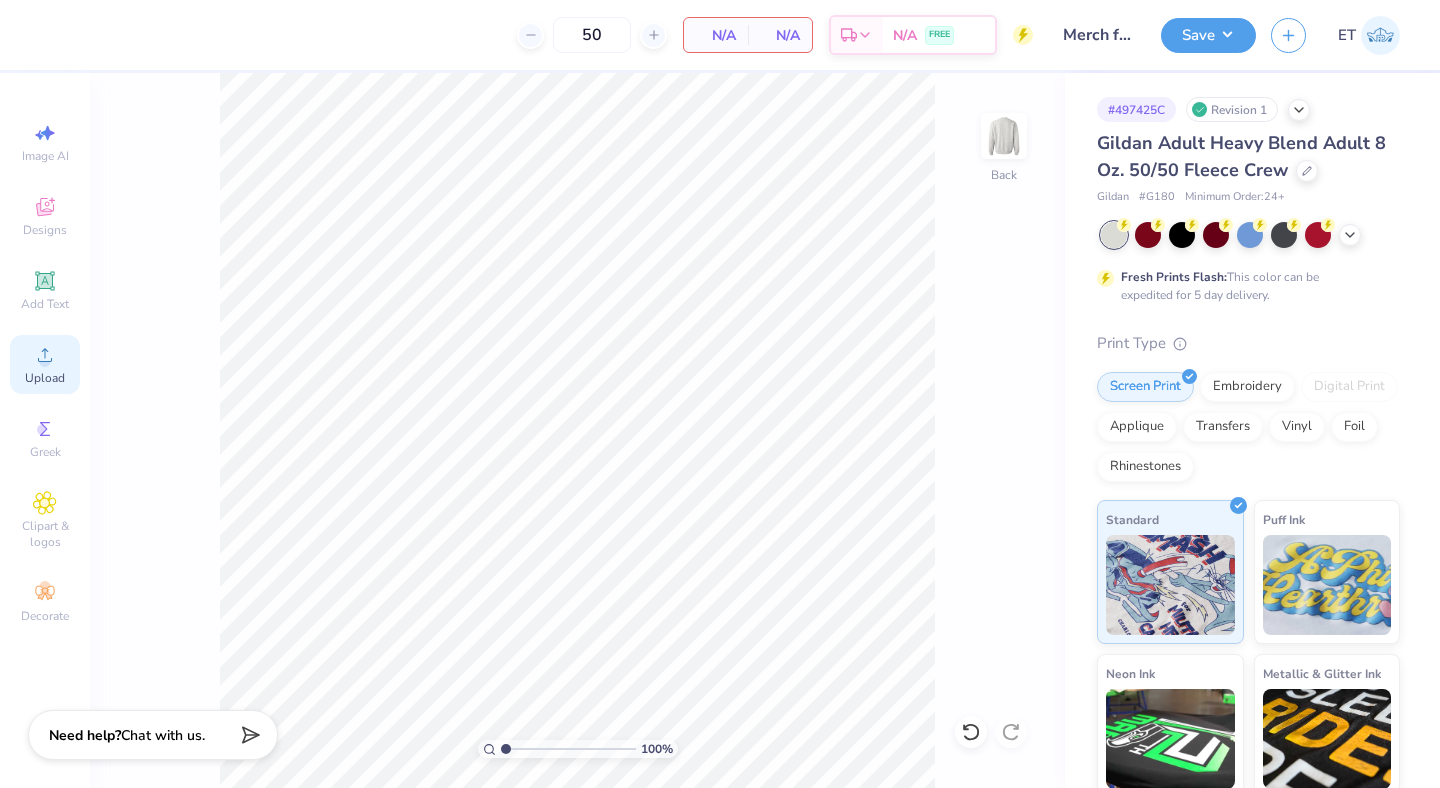 click 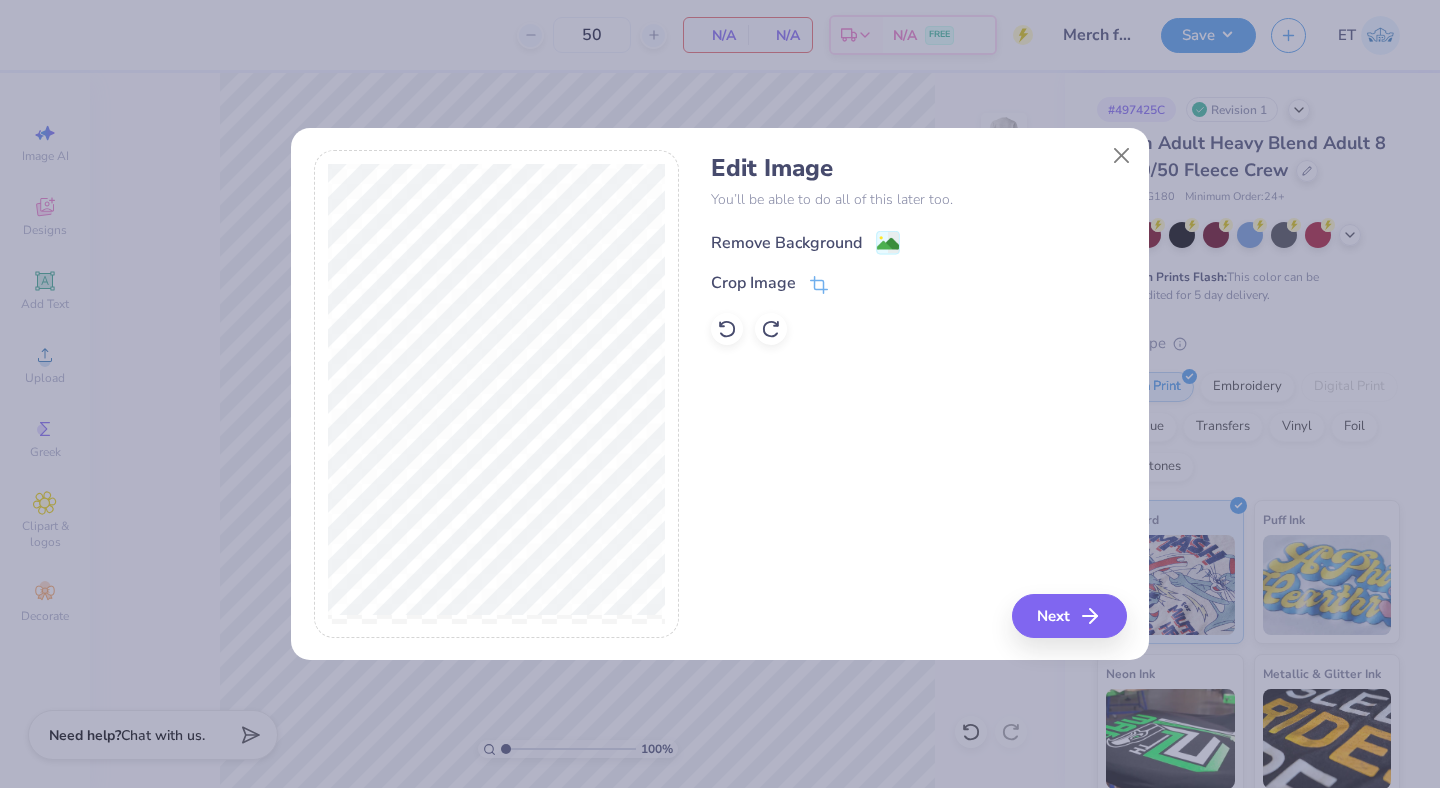 click on "Remove Background" at bounding box center [786, 243] 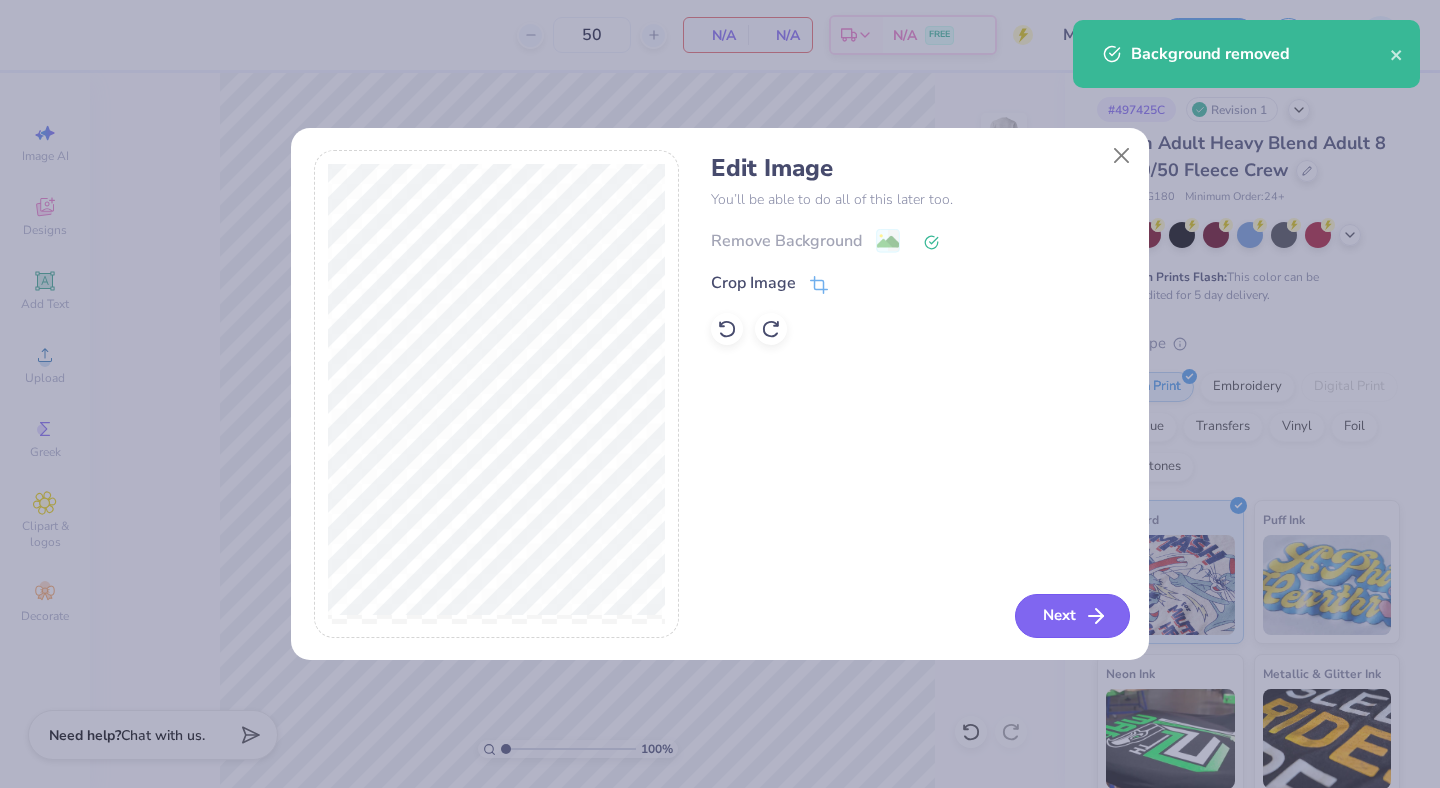click 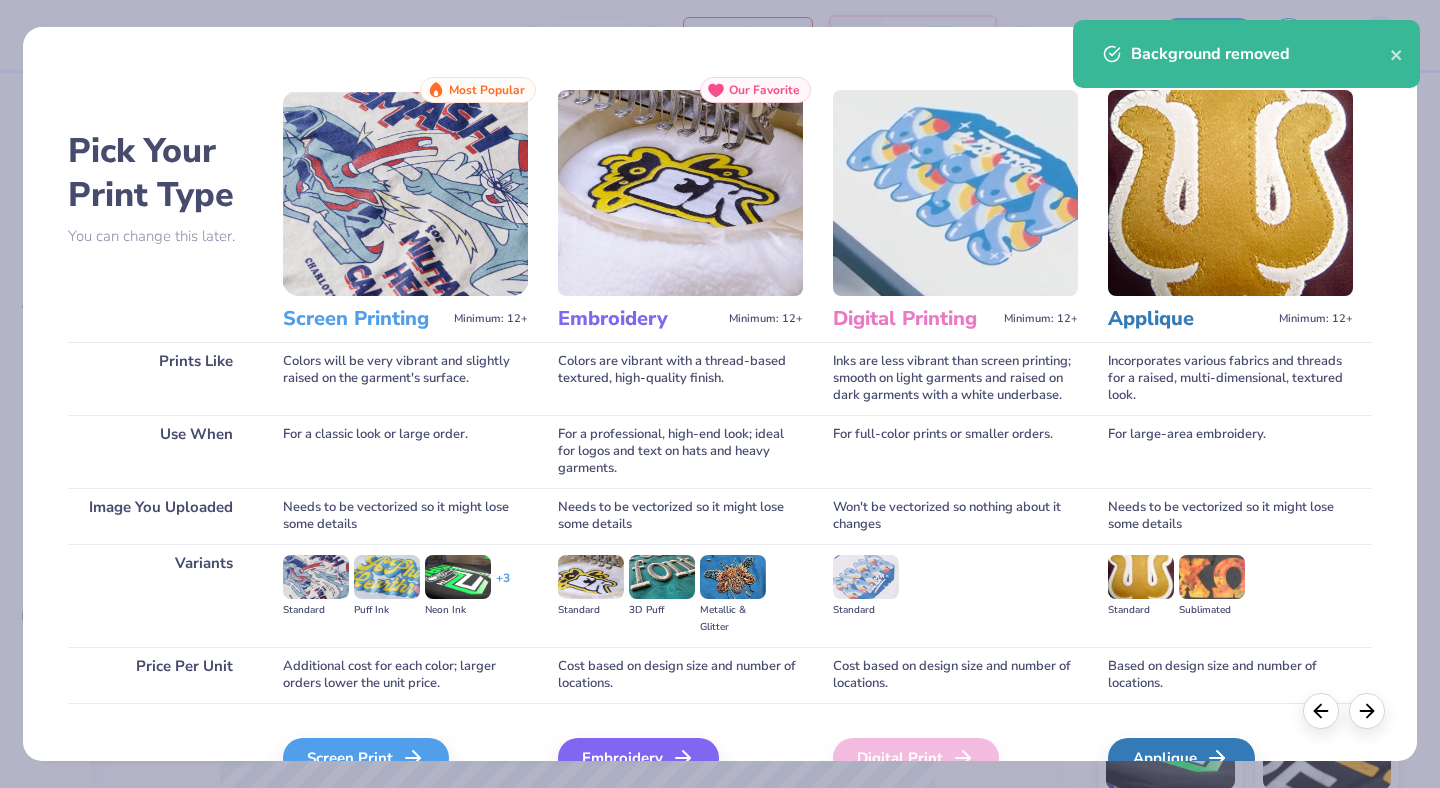 scroll, scrollTop: 31, scrollLeft: 0, axis: vertical 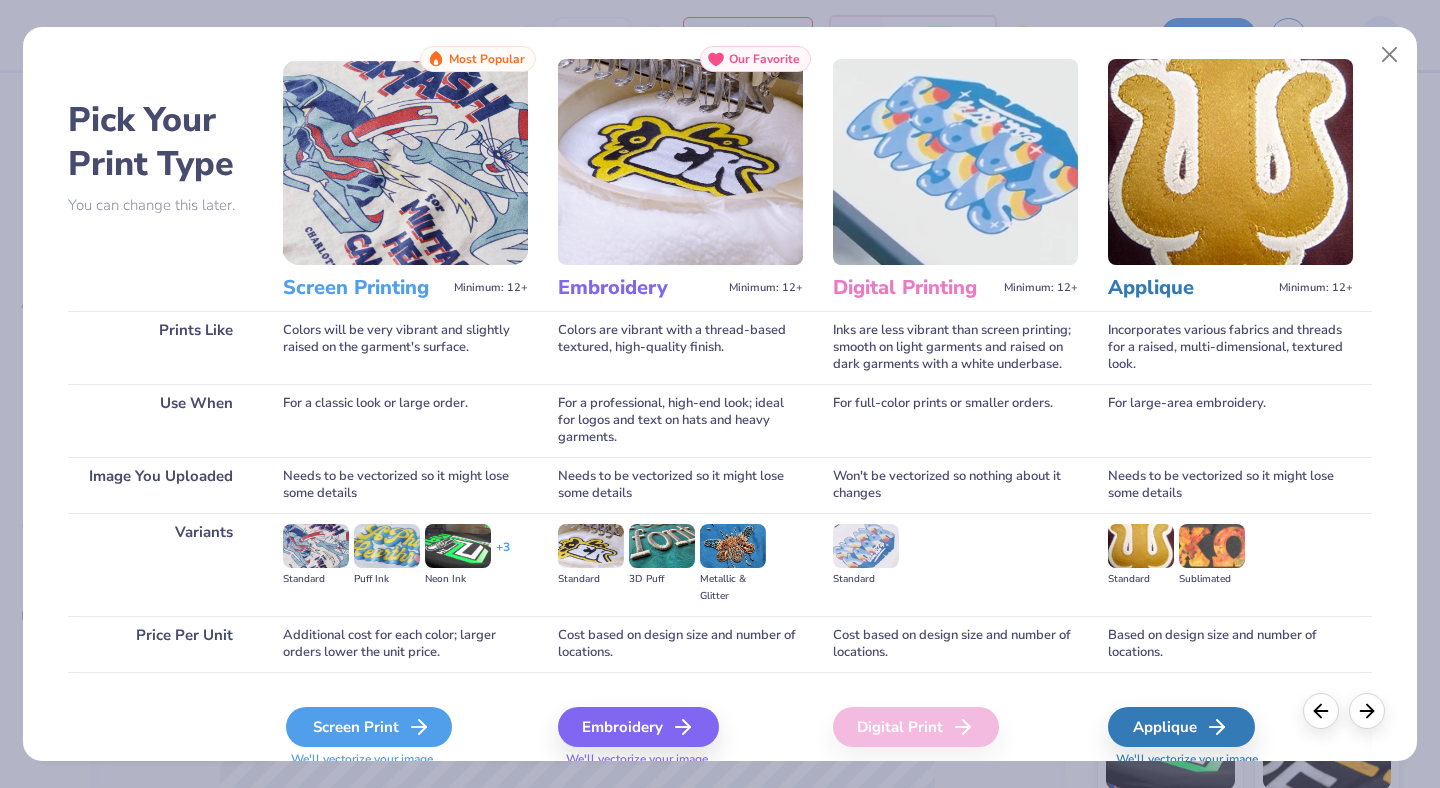 click on "Screen Print" at bounding box center [369, 727] 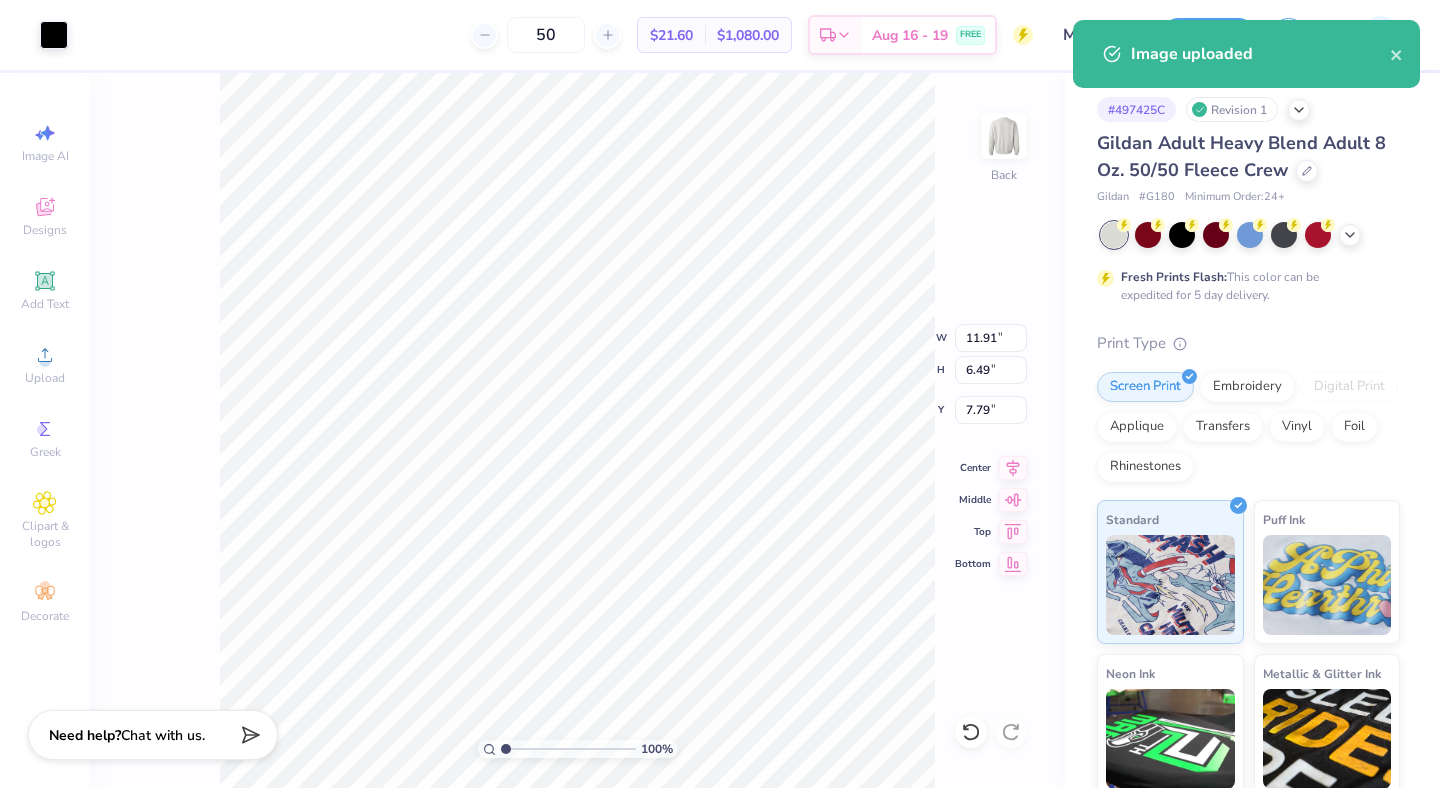 type on "11.91" 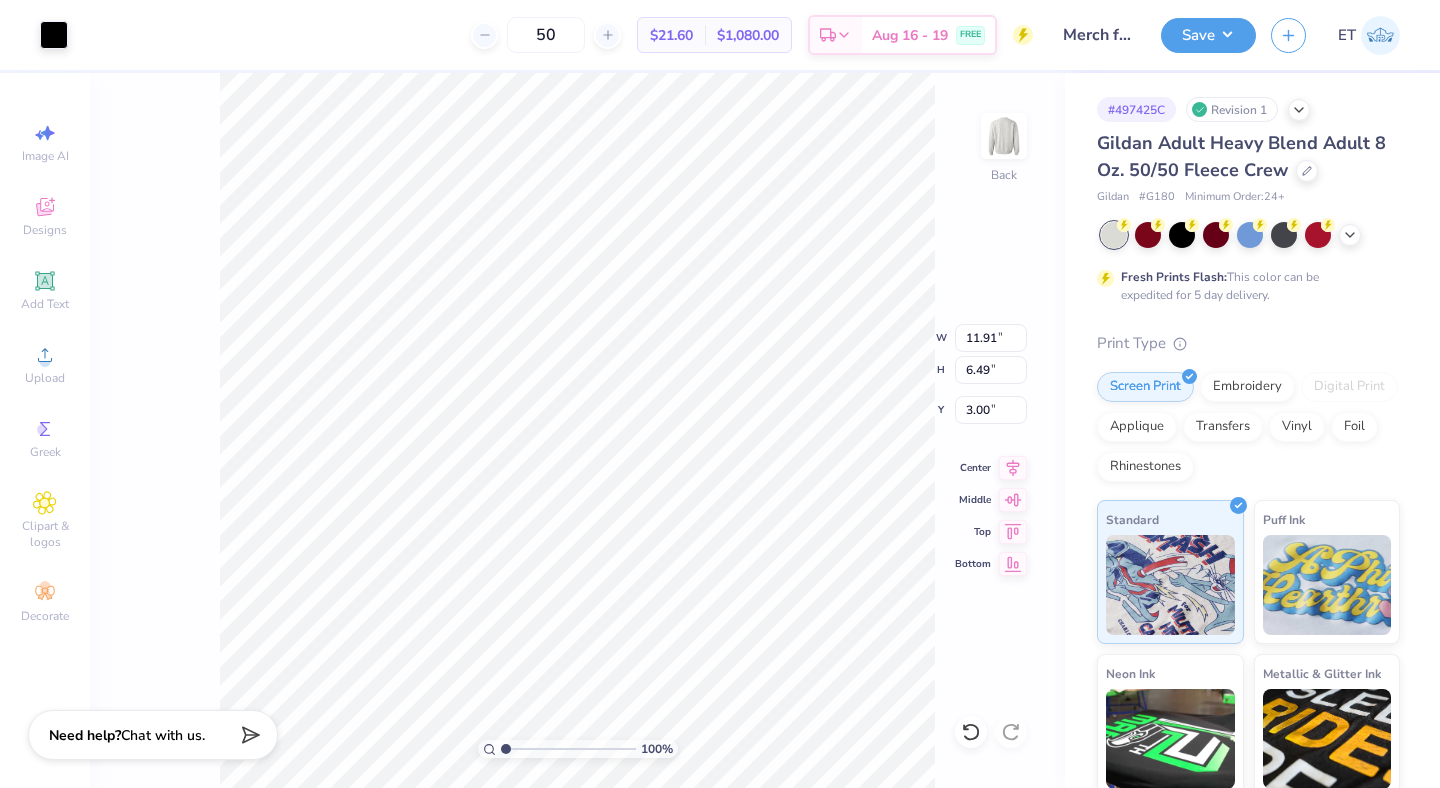 type on "3.00" 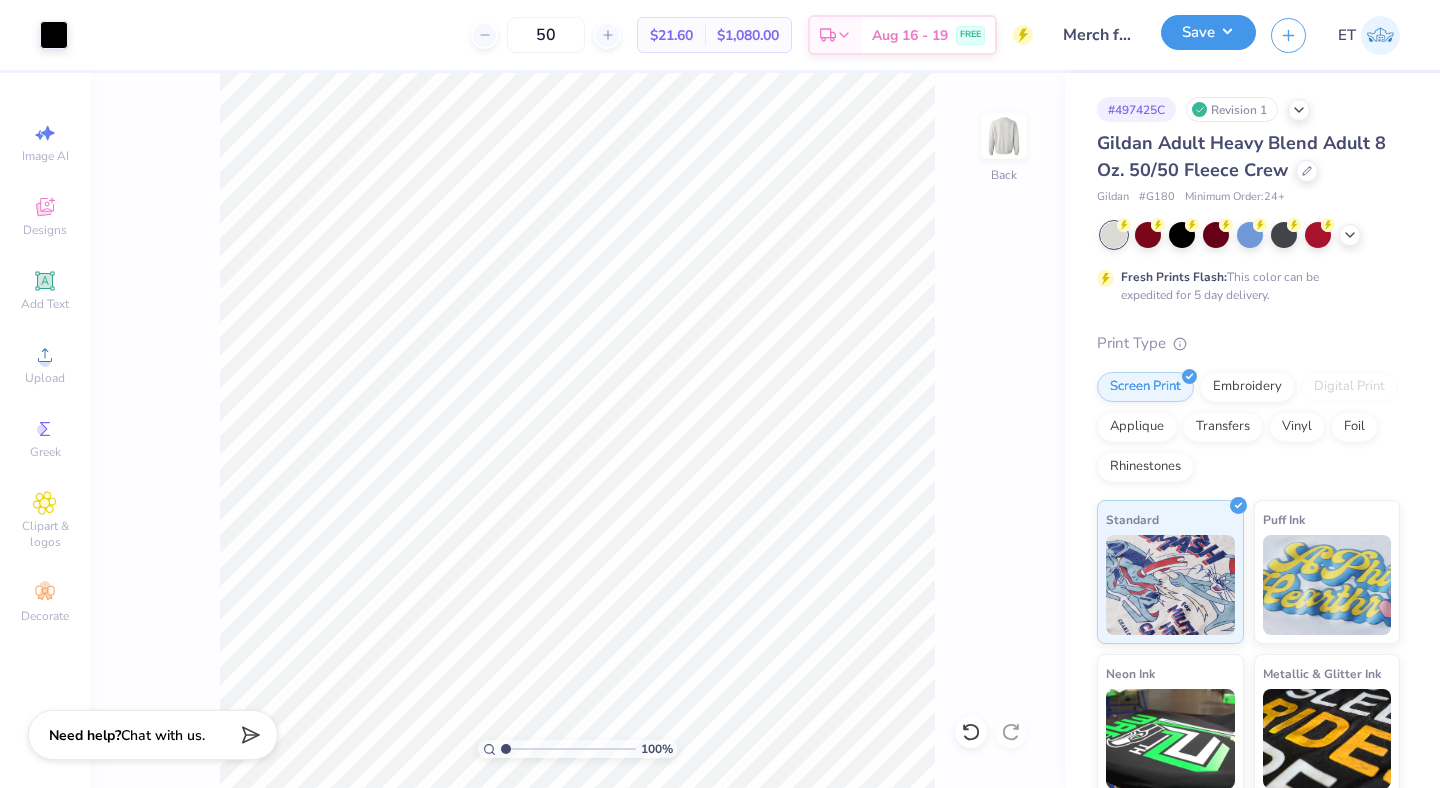 click on "Save" at bounding box center [1208, 32] 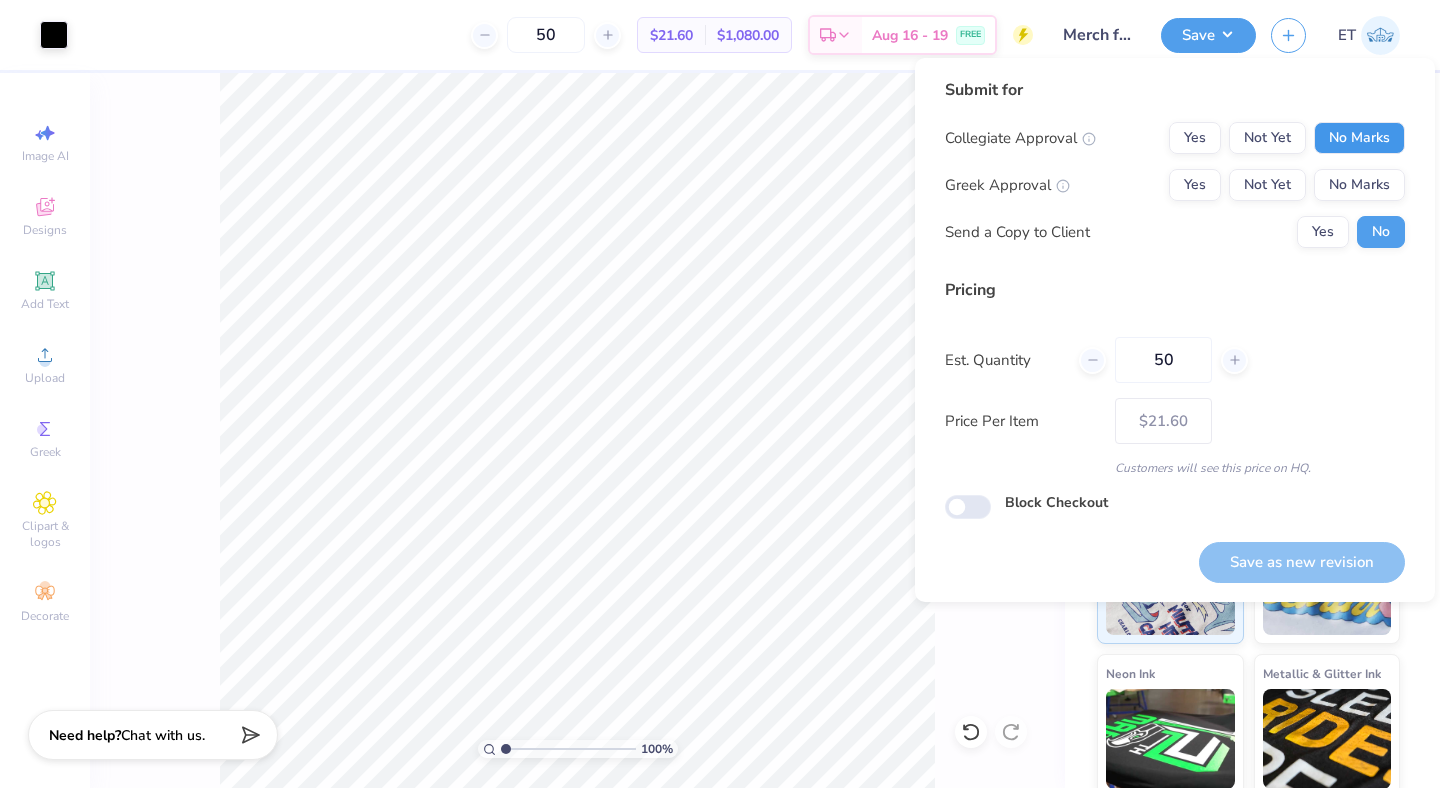 click on "No Marks" at bounding box center [1359, 138] 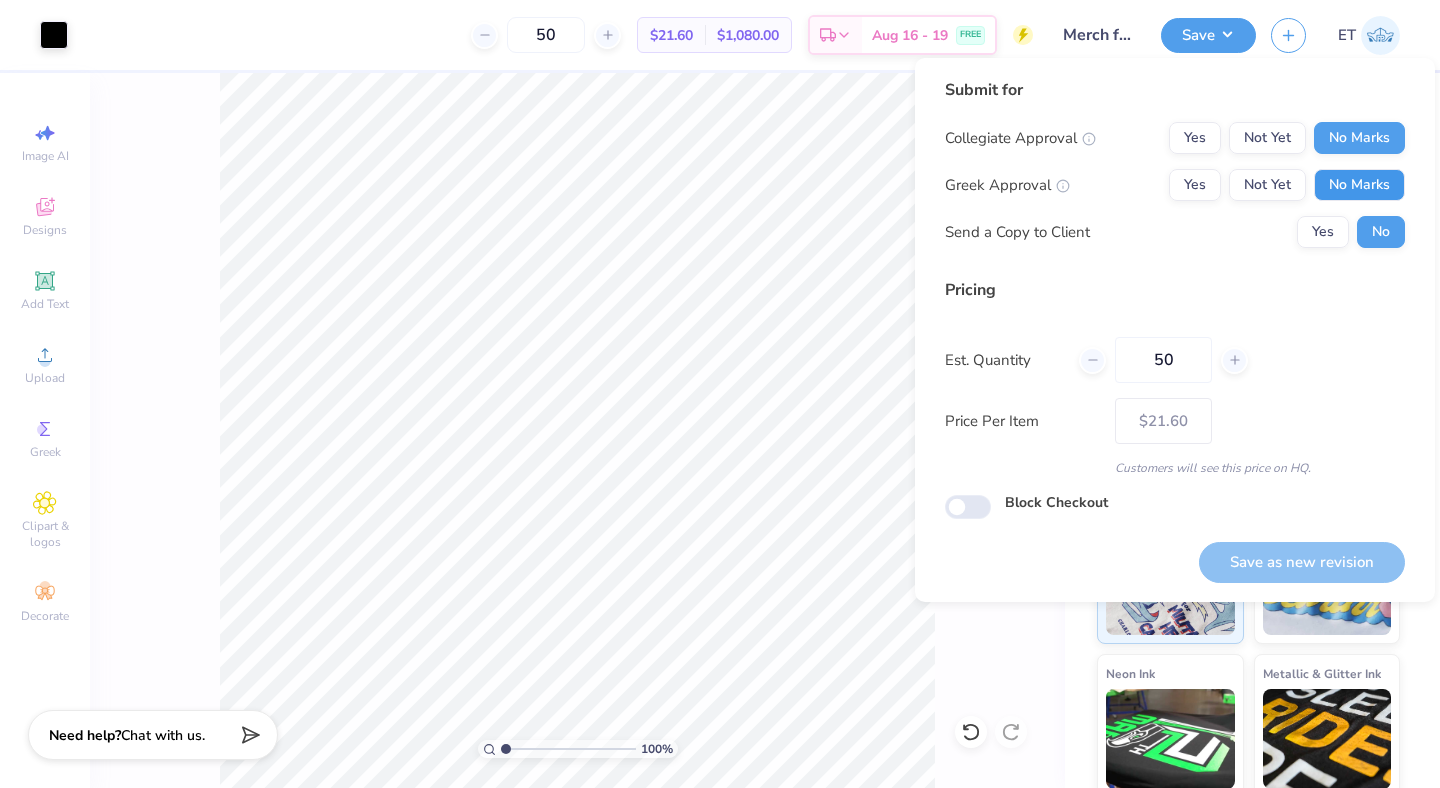click on "No Marks" at bounding box center [1359, 185] 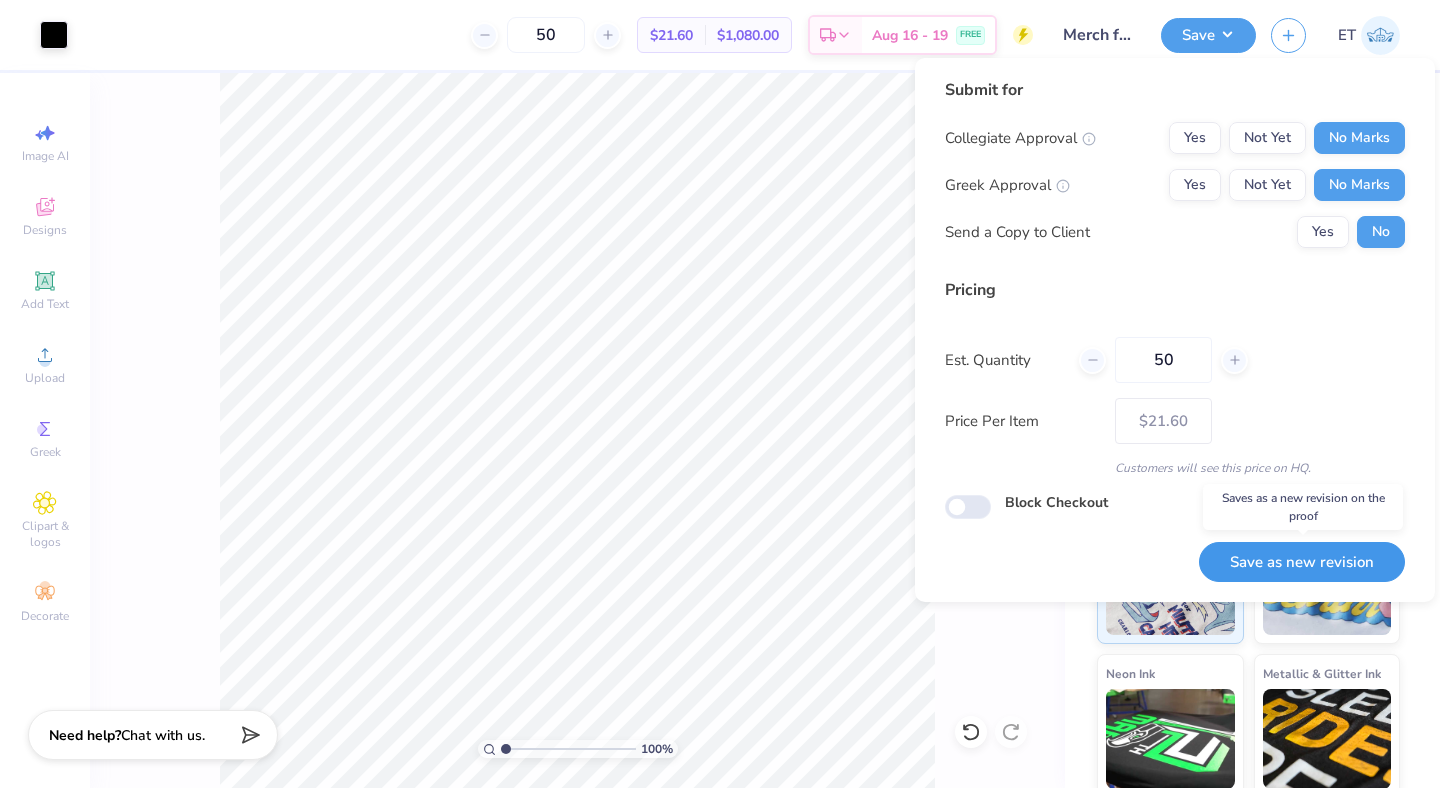 click on "Save as new revision" at bounding box center (1302, 562) 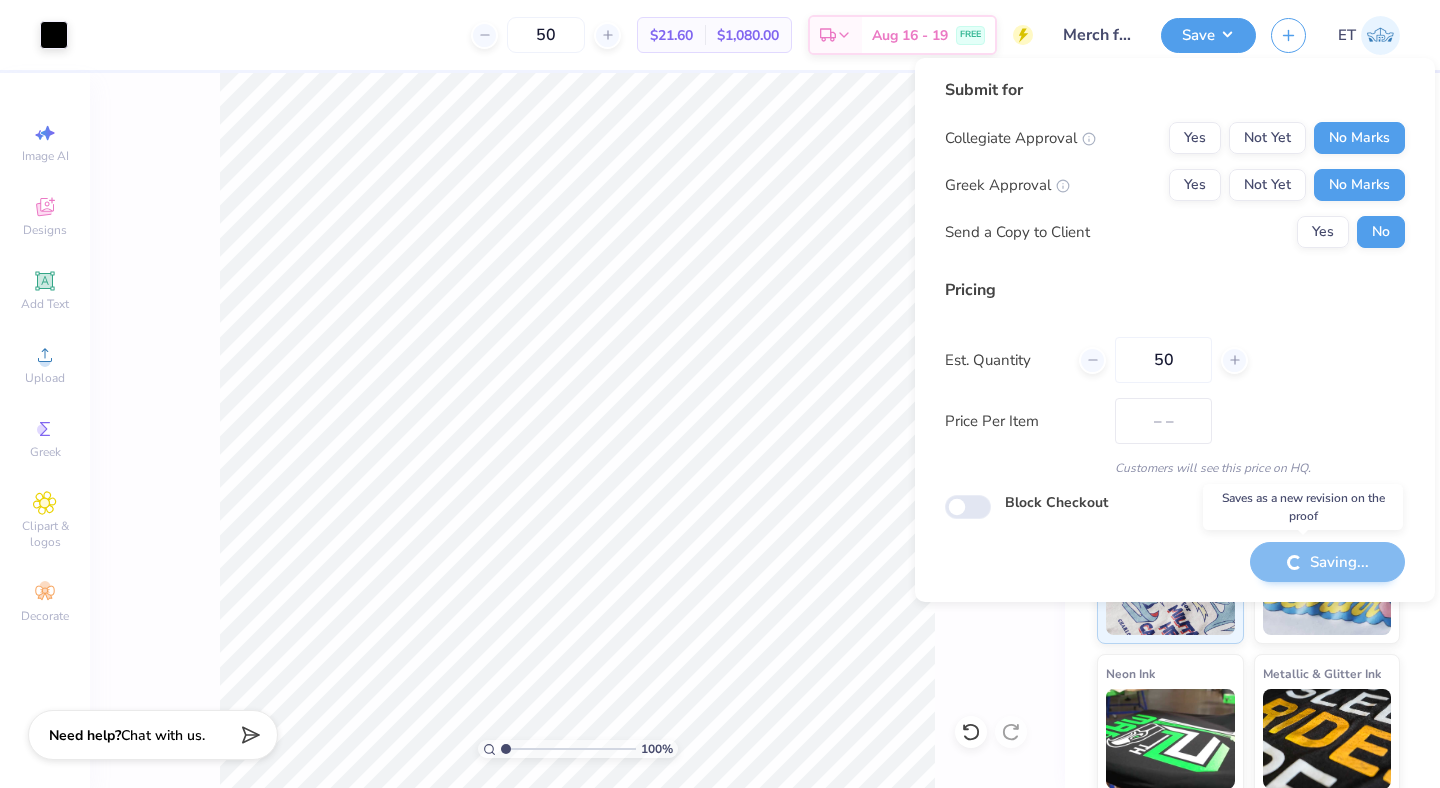type on "$21.60" 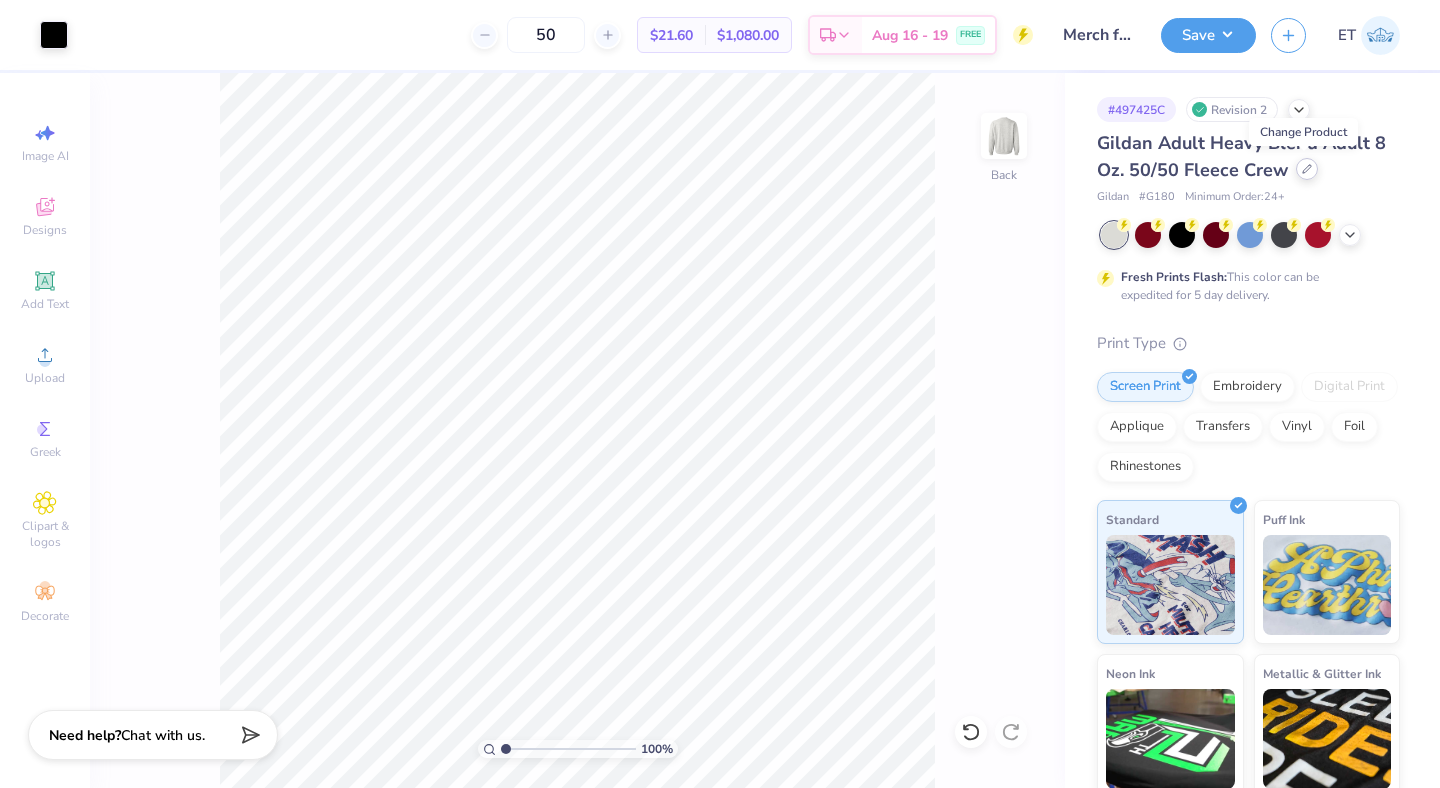 click 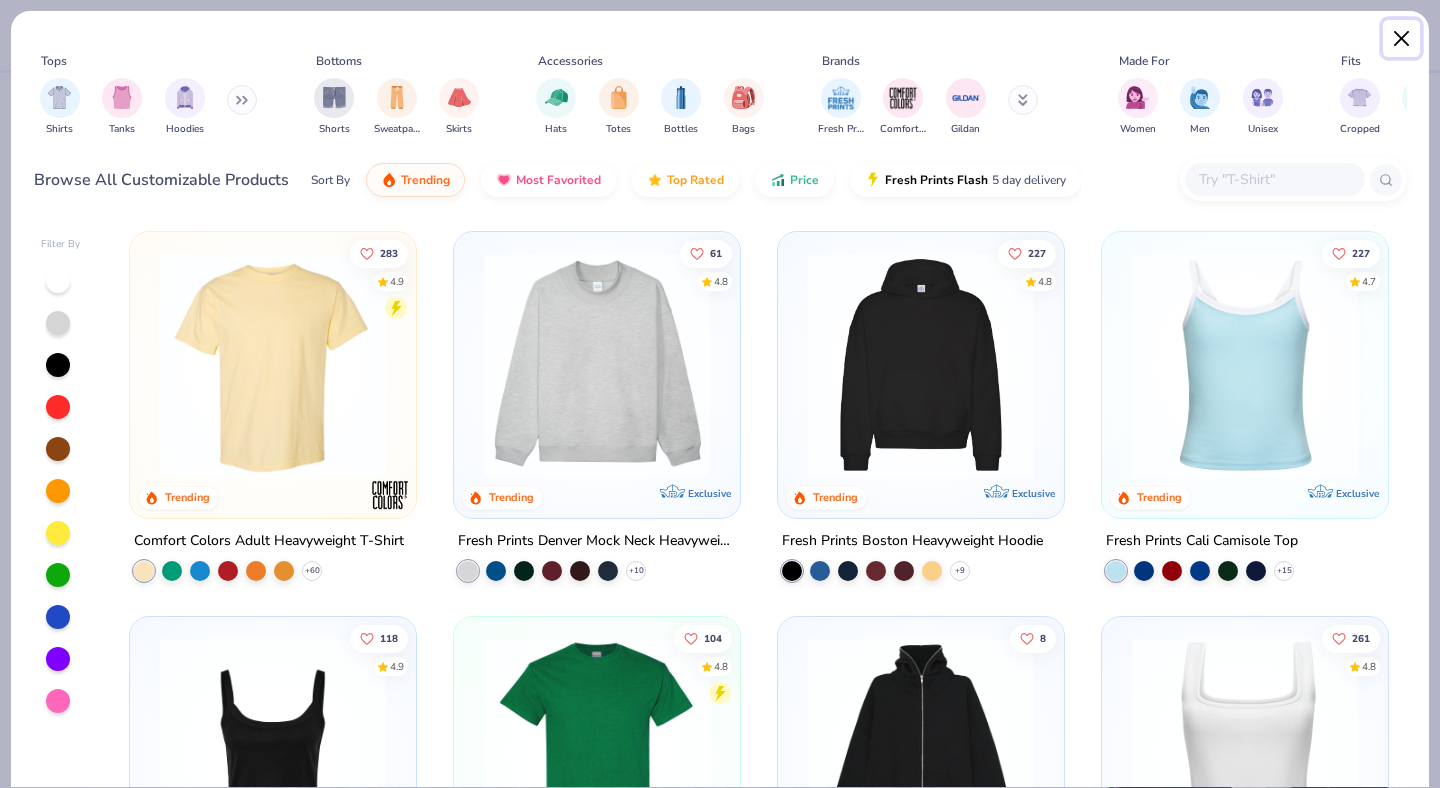 click at bounding box center (1402, 39) 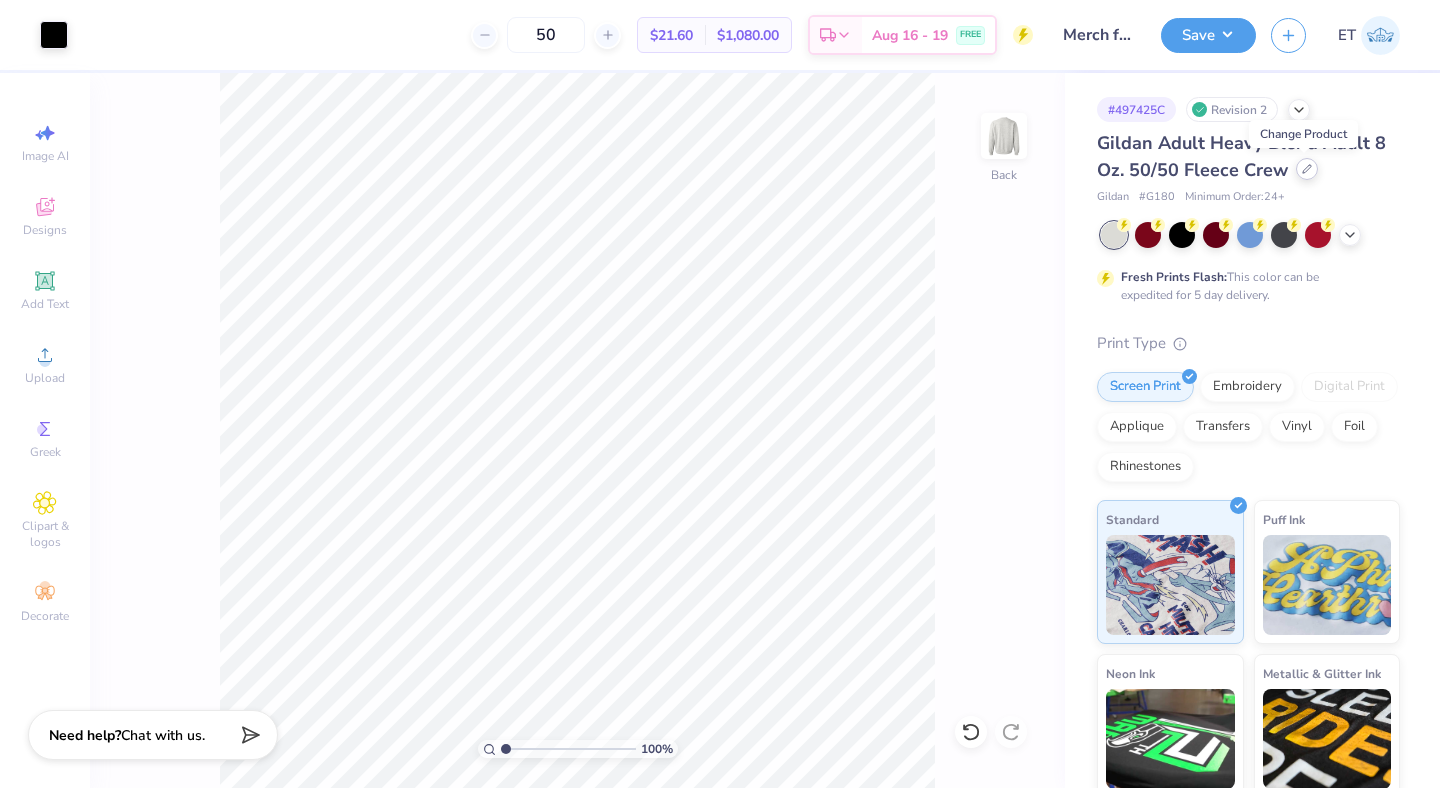 click 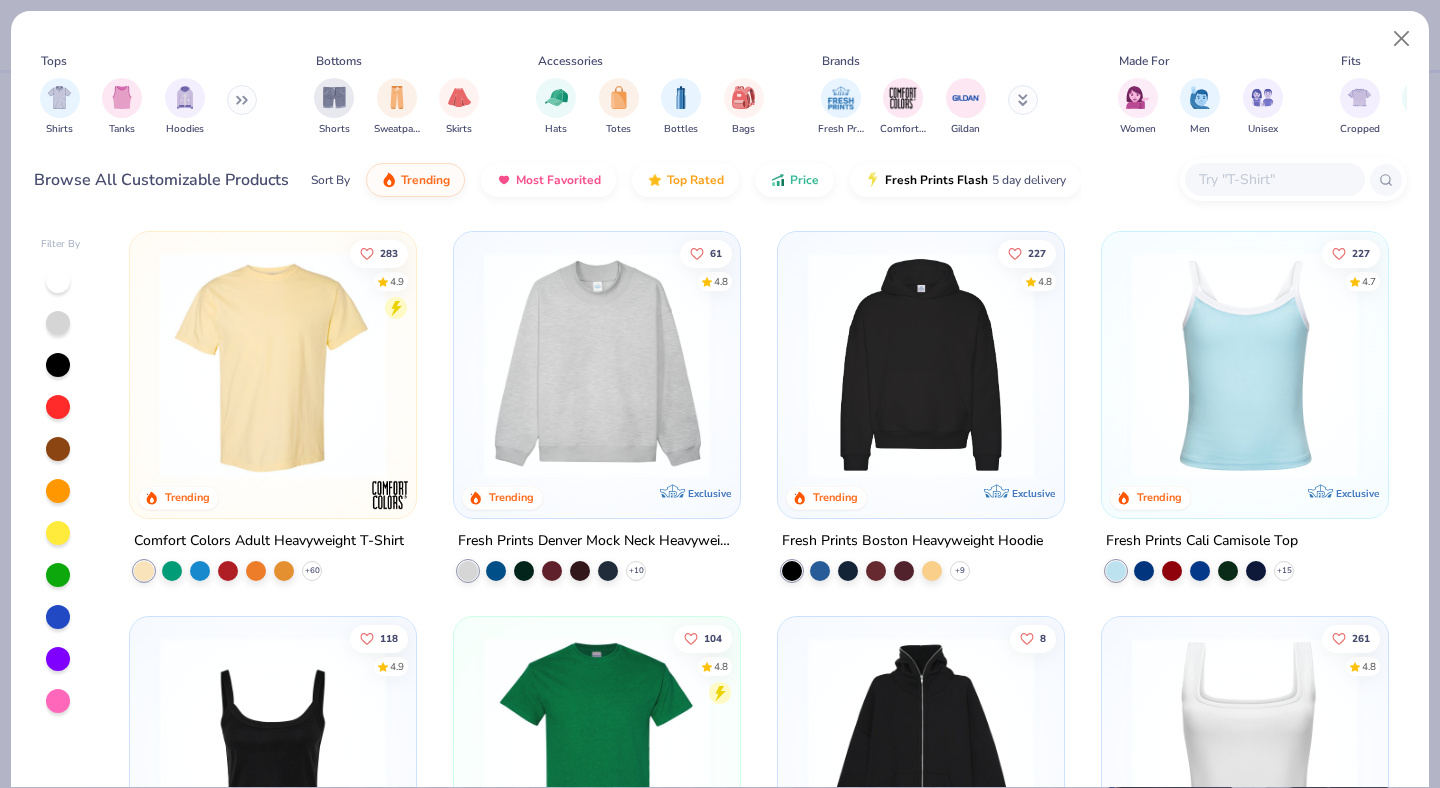 click at bounding box center (1274, 179) 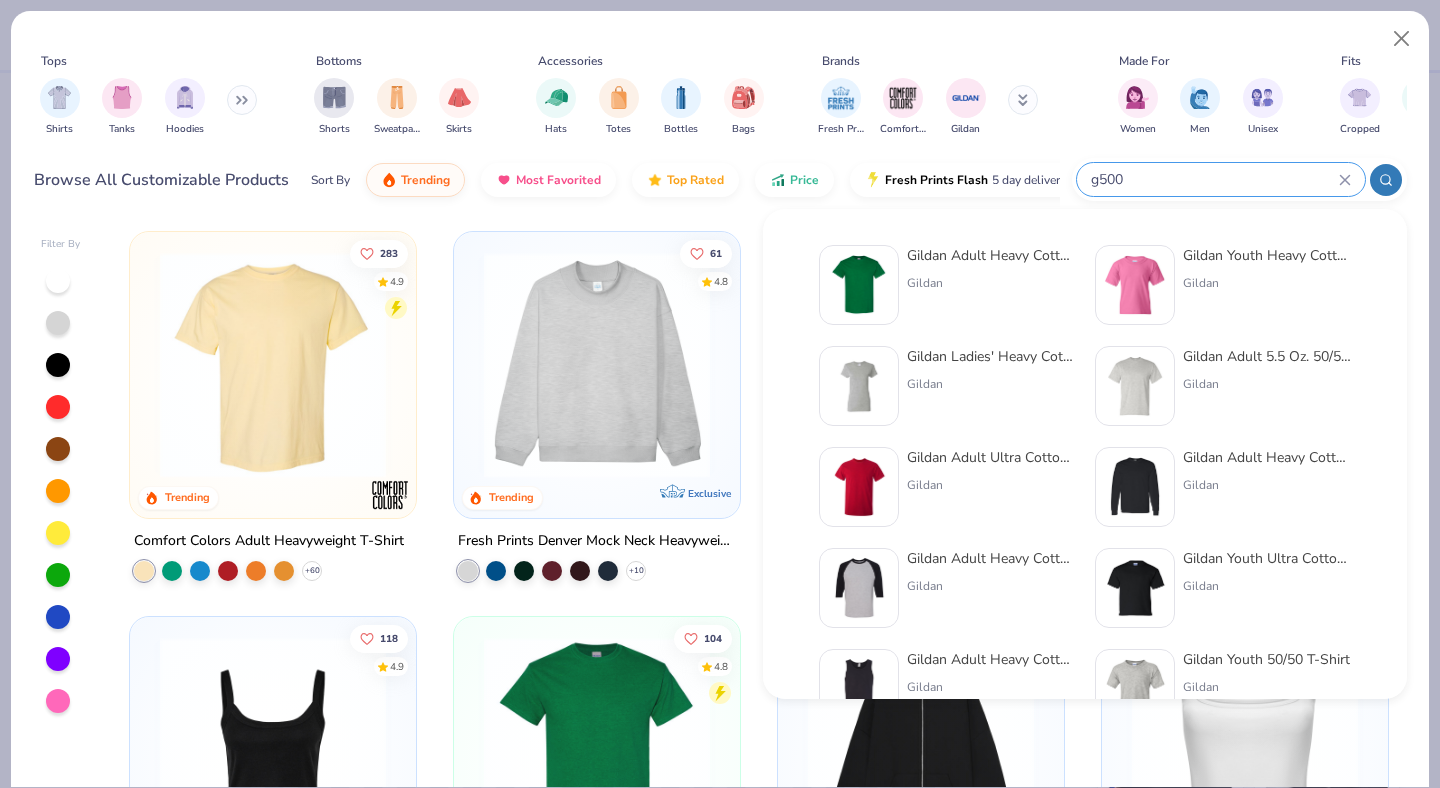 type on "g500" 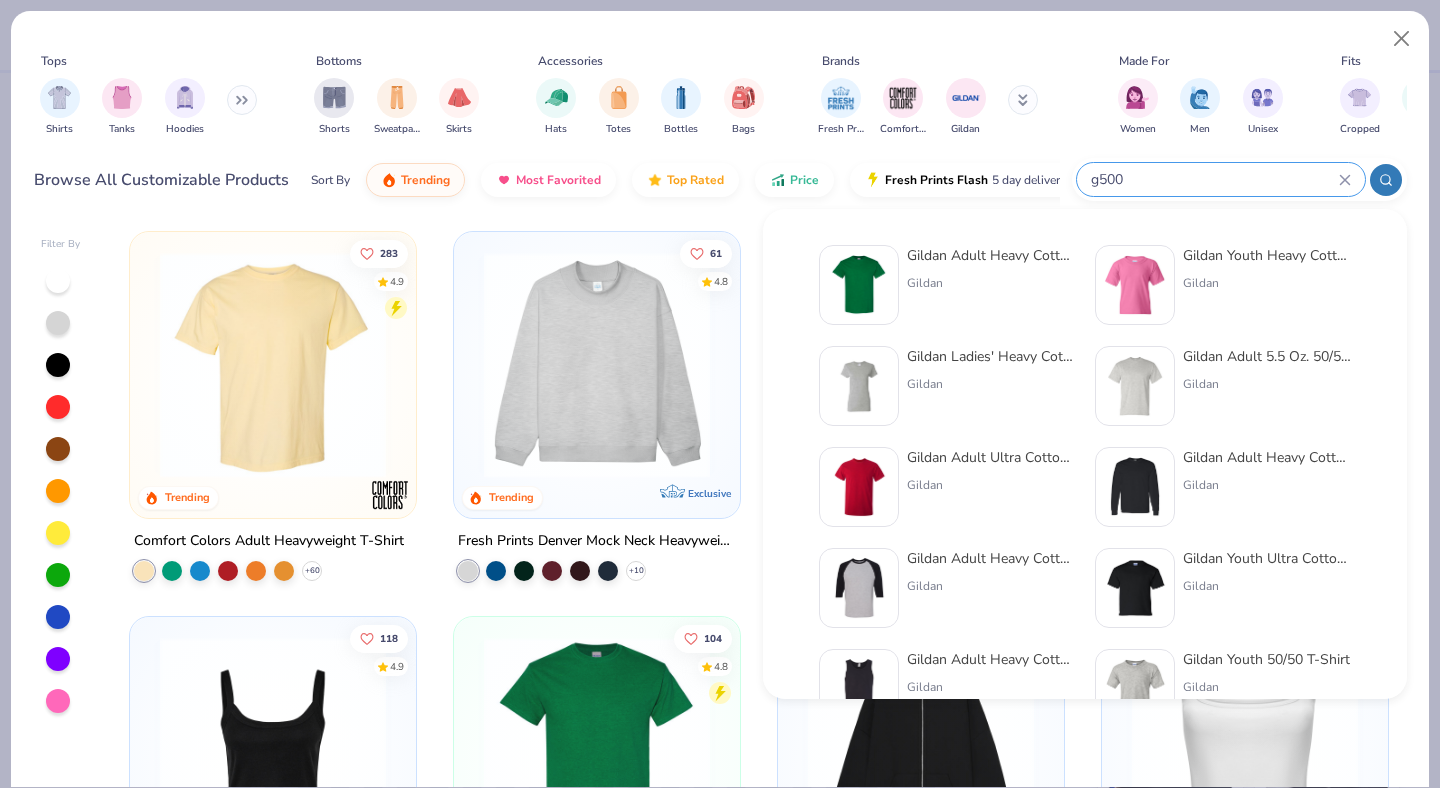 click on "Gildan" at bounding box center [991, 283] 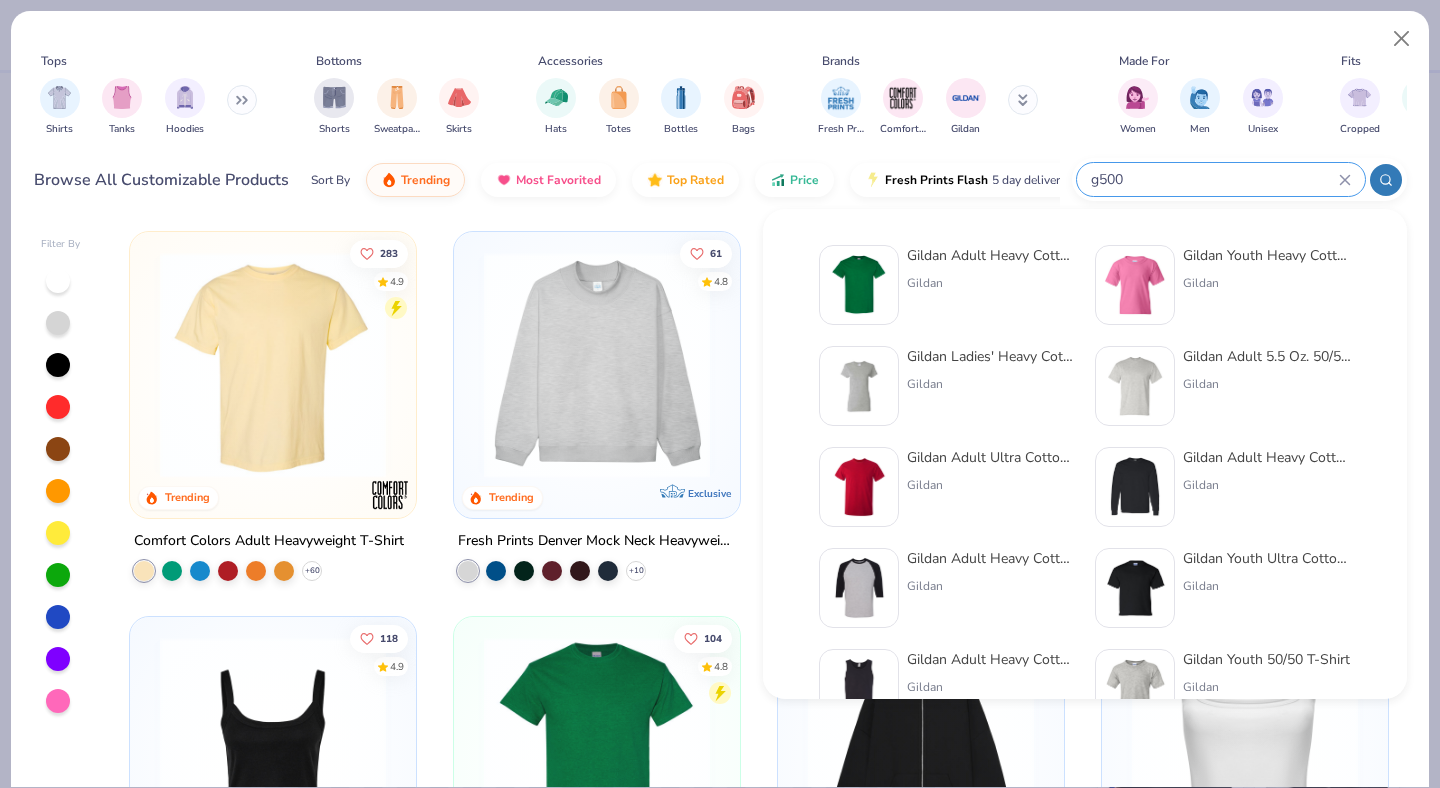 type 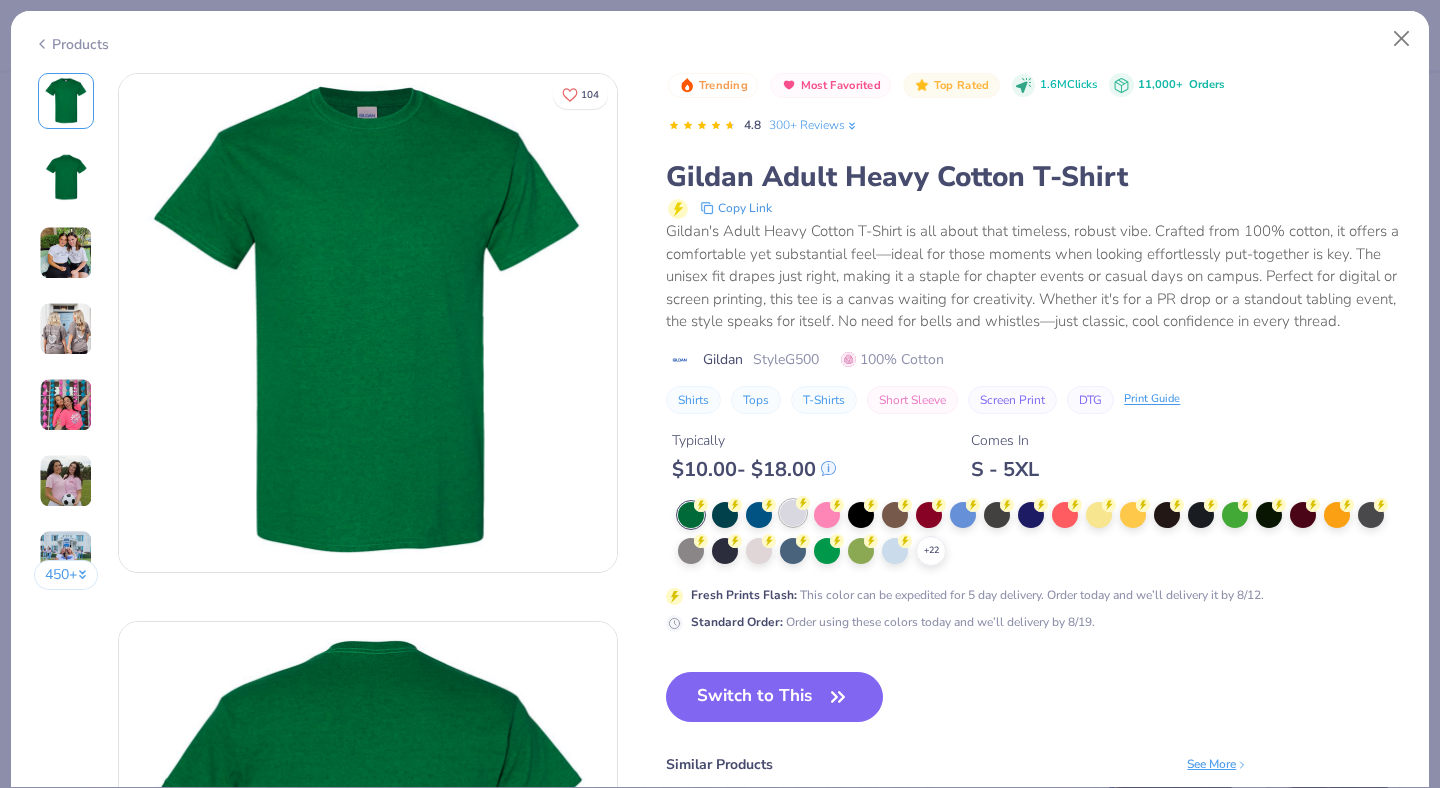 click at bounding box center [793, 513] 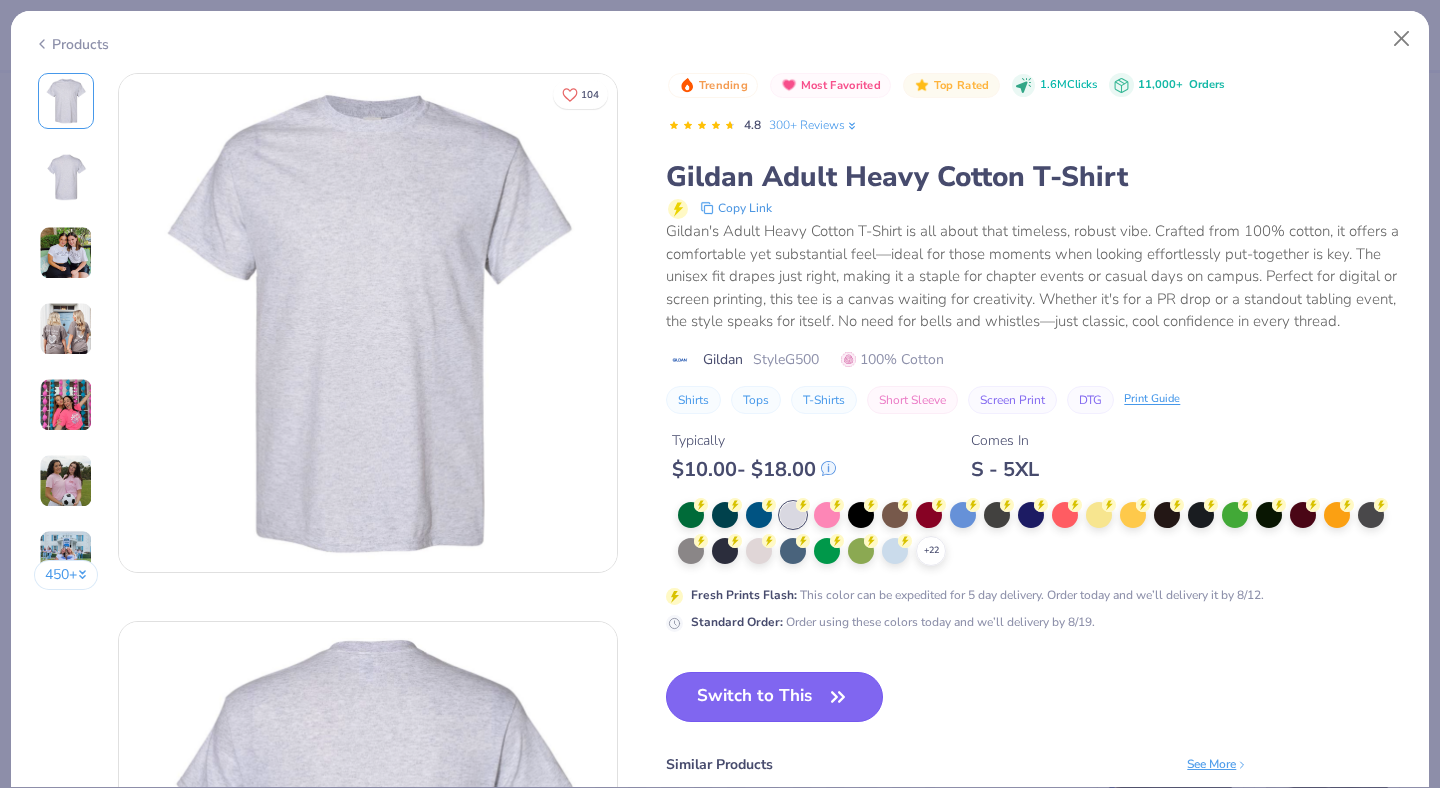 click on "Switch to This" at bounding box center (774, 697) 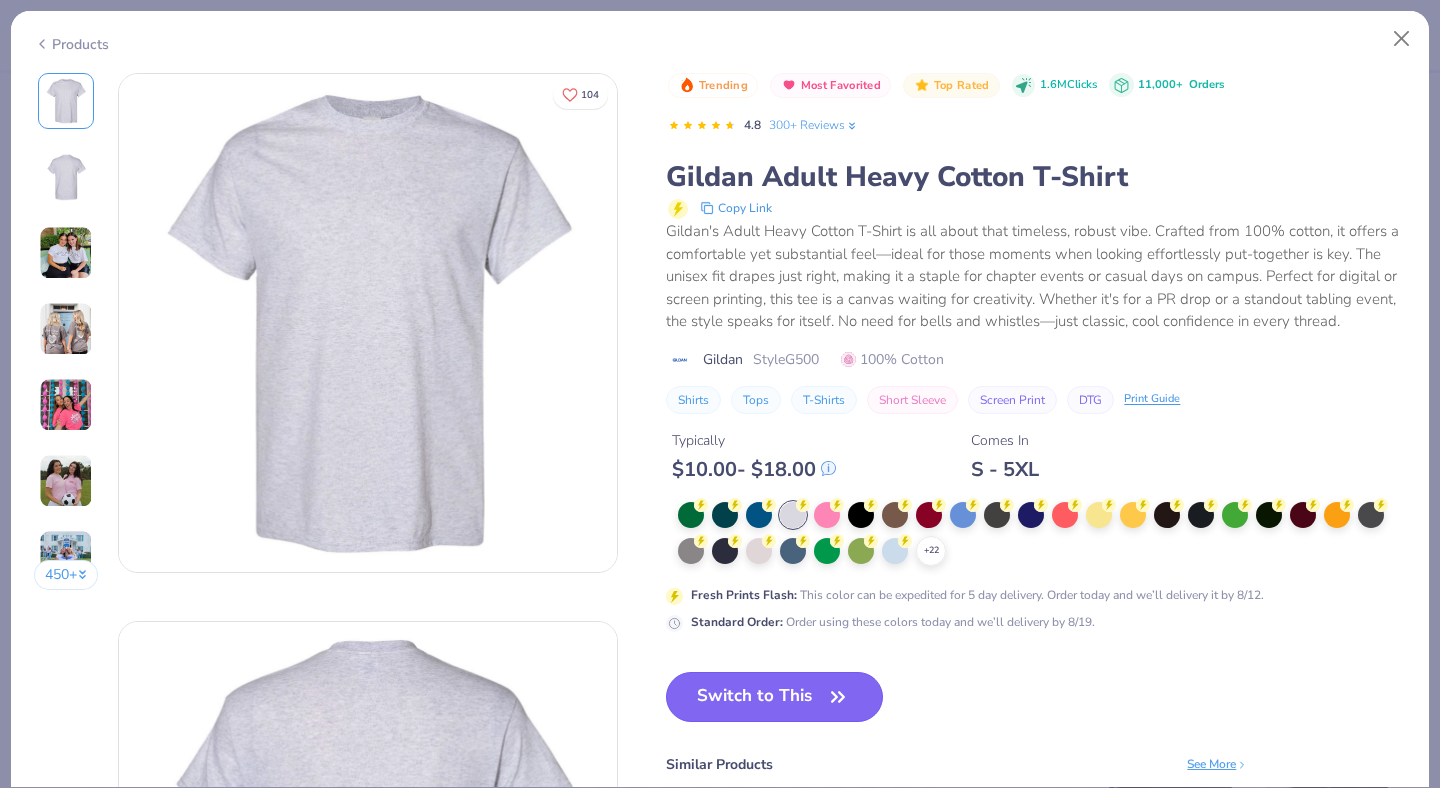 click on "Switch to This" at bounding box center [774, 697] 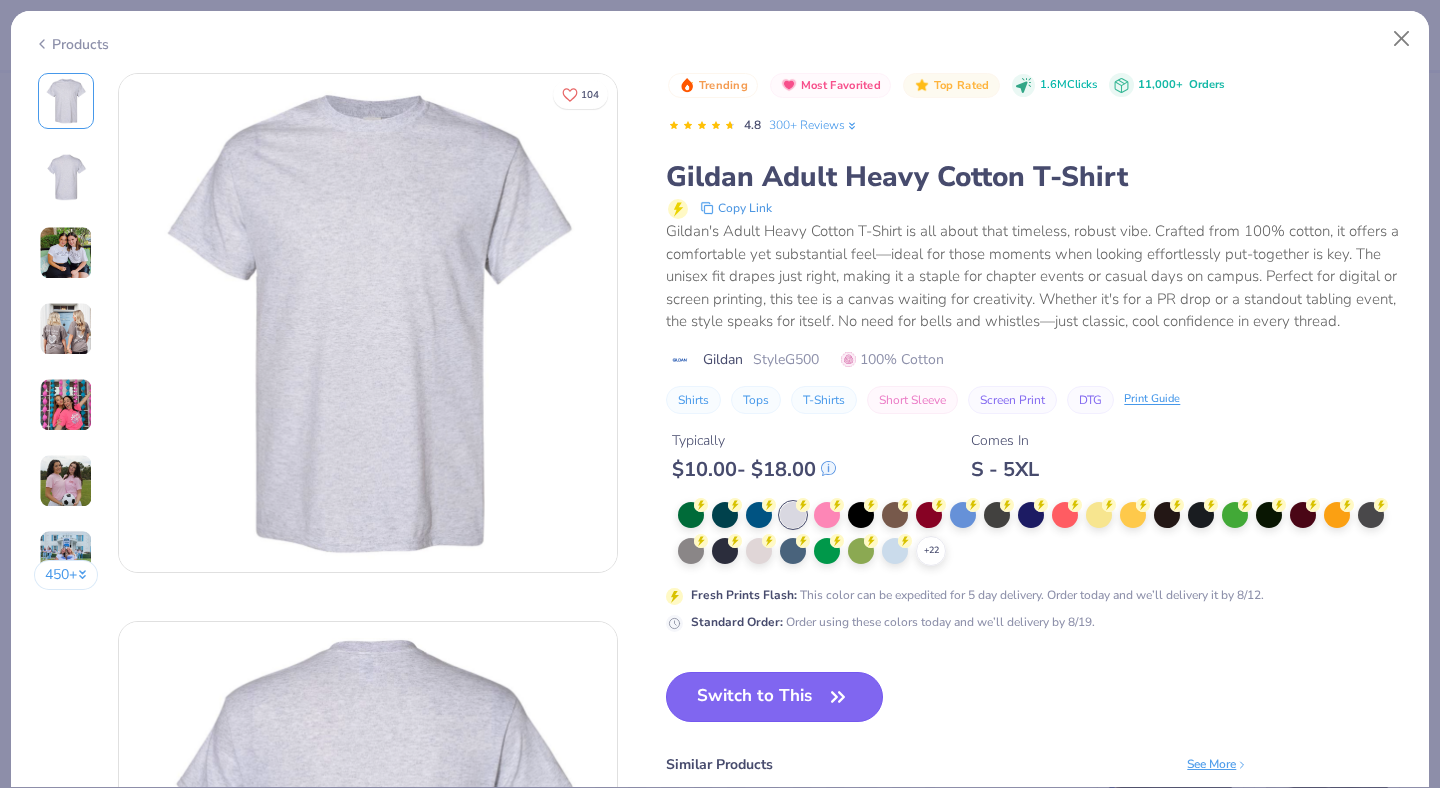 scroll, scrollTop: 322, scrollLeft: 0, axis: vertical 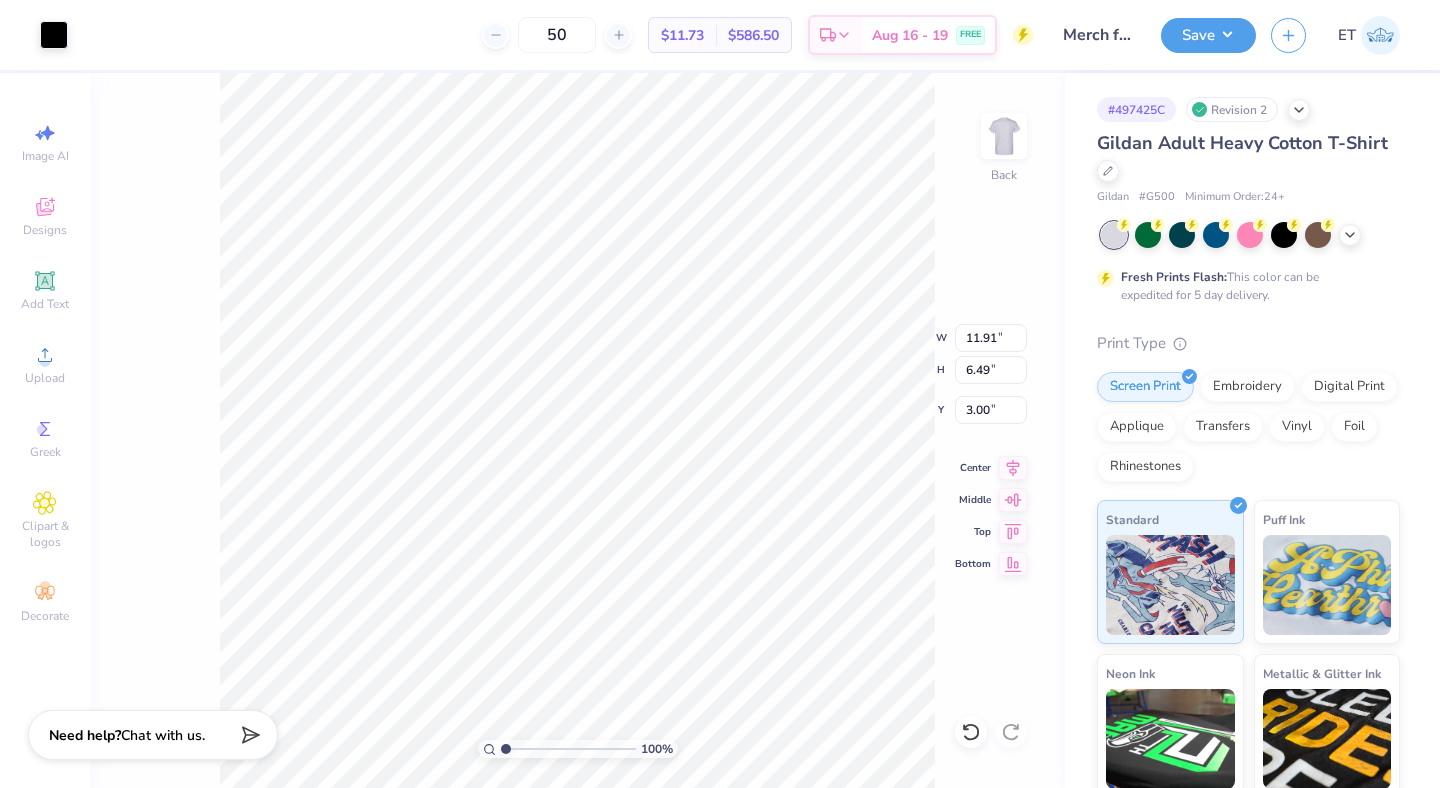 type on "3.00" 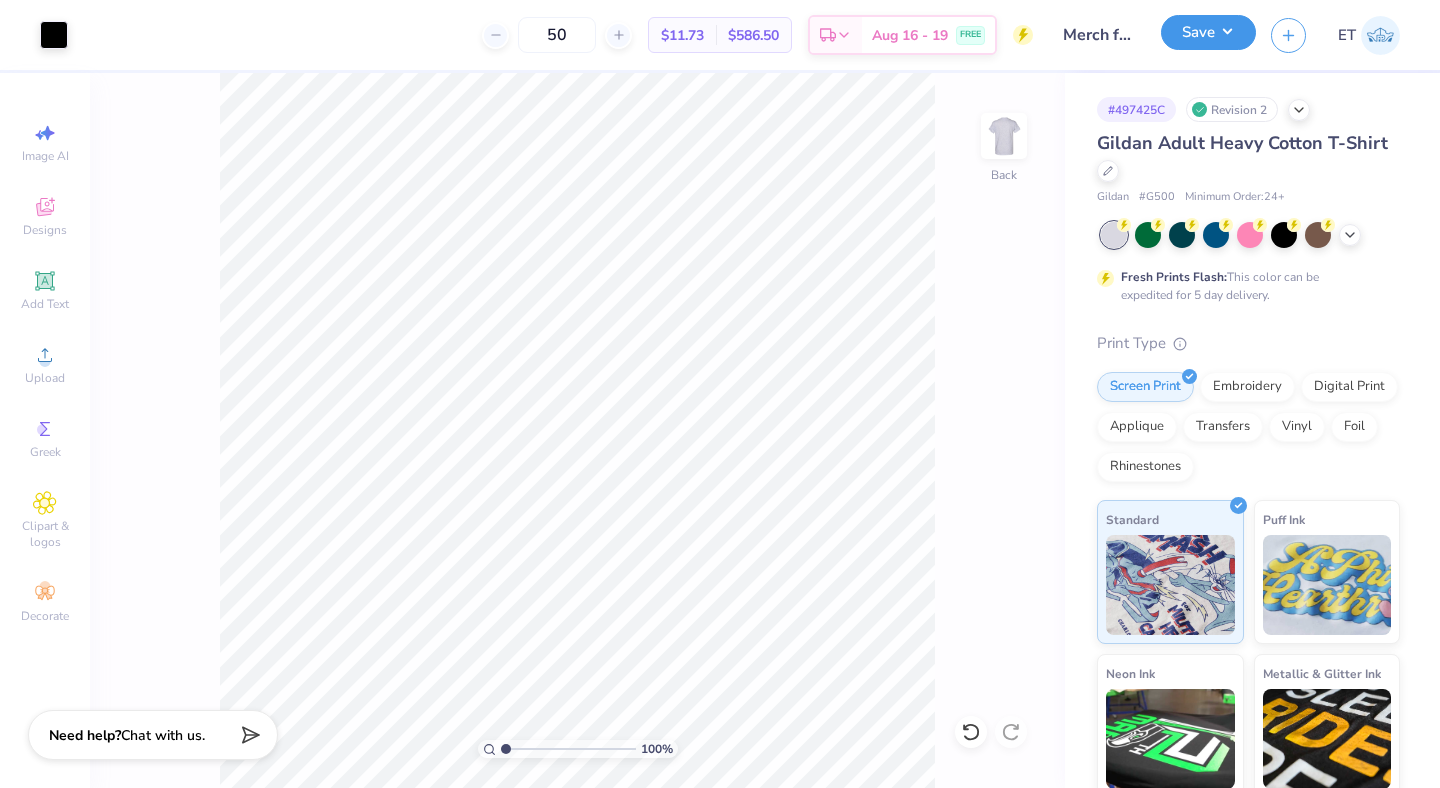 click on "Save" at bounding box center (1208, 32) 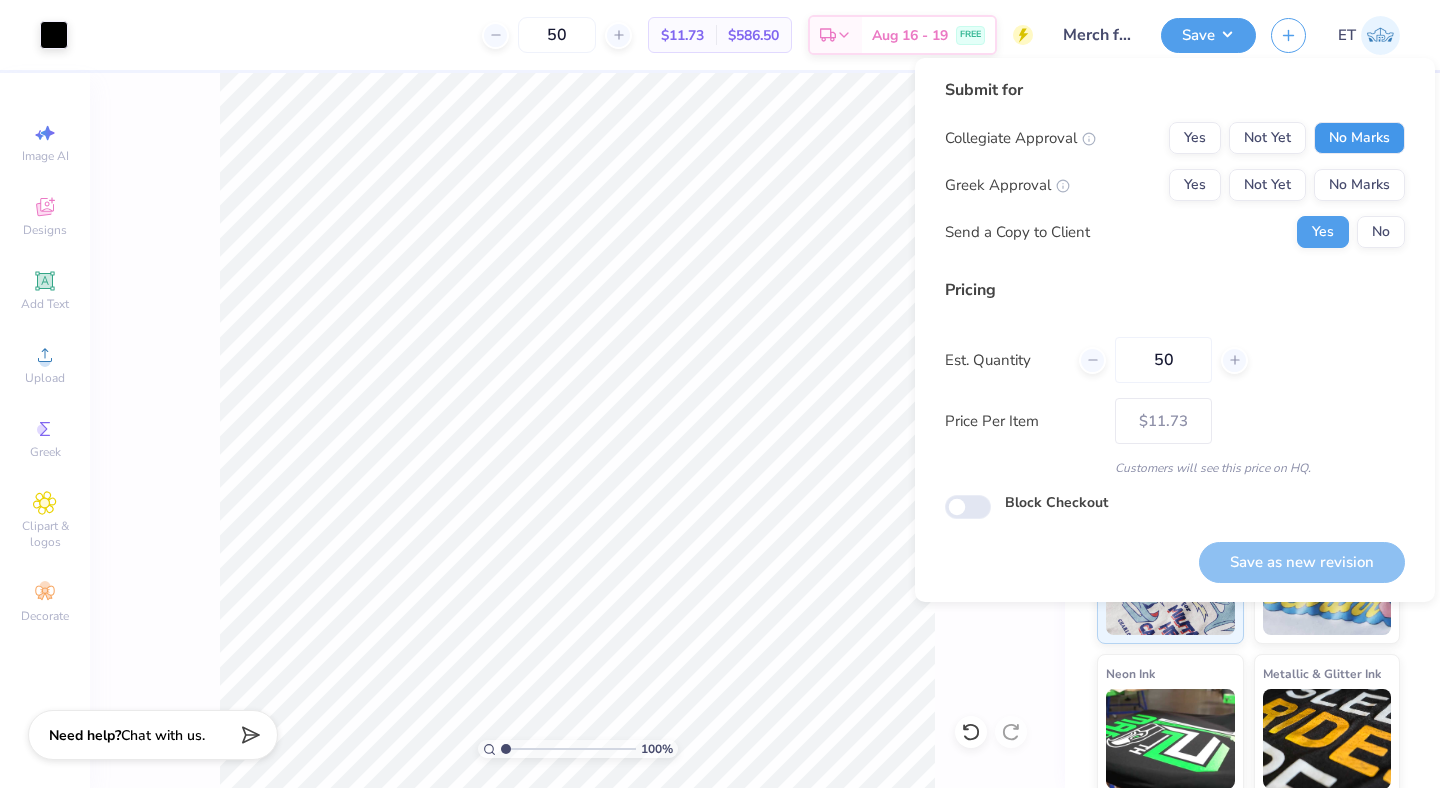 click on "No Marks" at bounding box center (1359, 138) 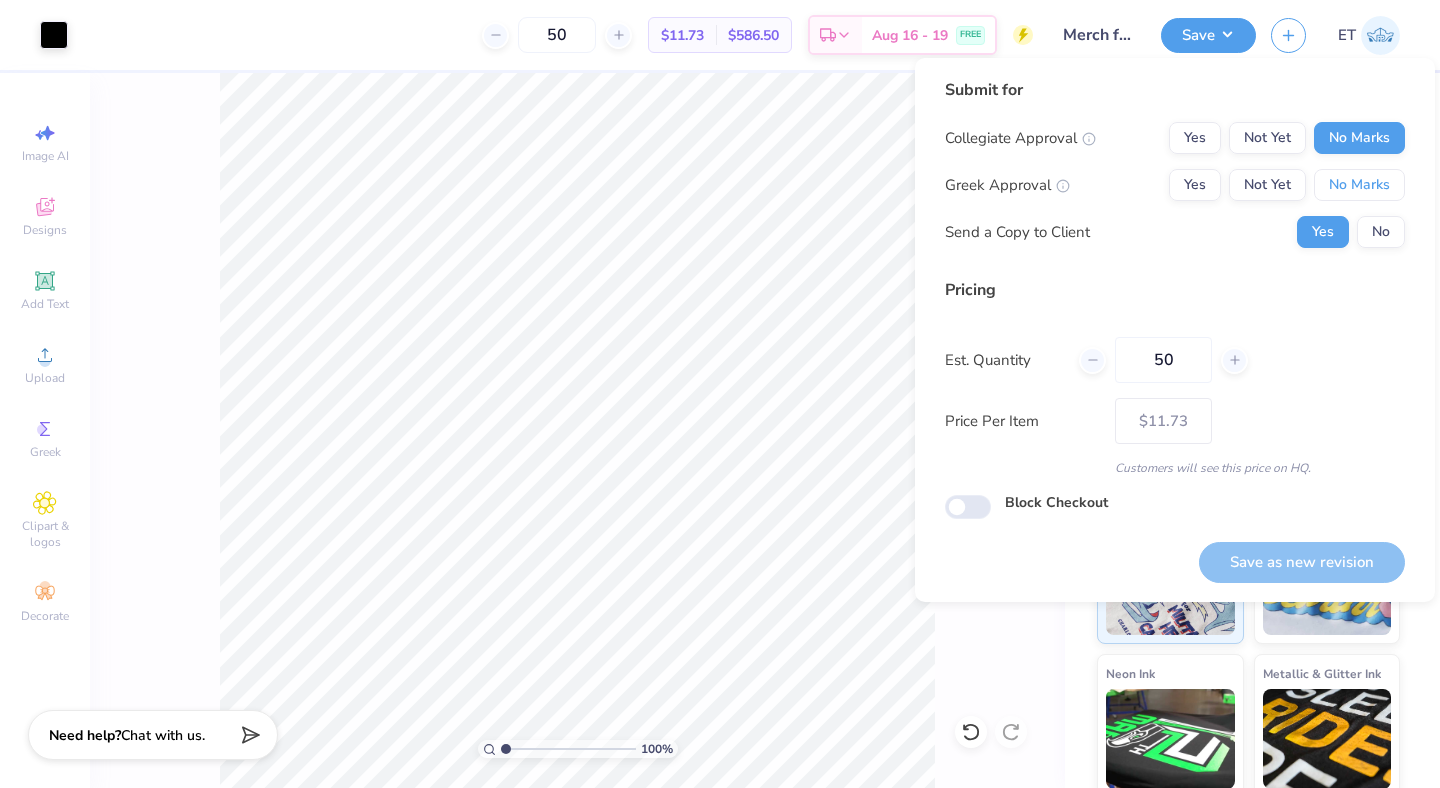 click on "No Marks" at bounding box center (1359, 185) 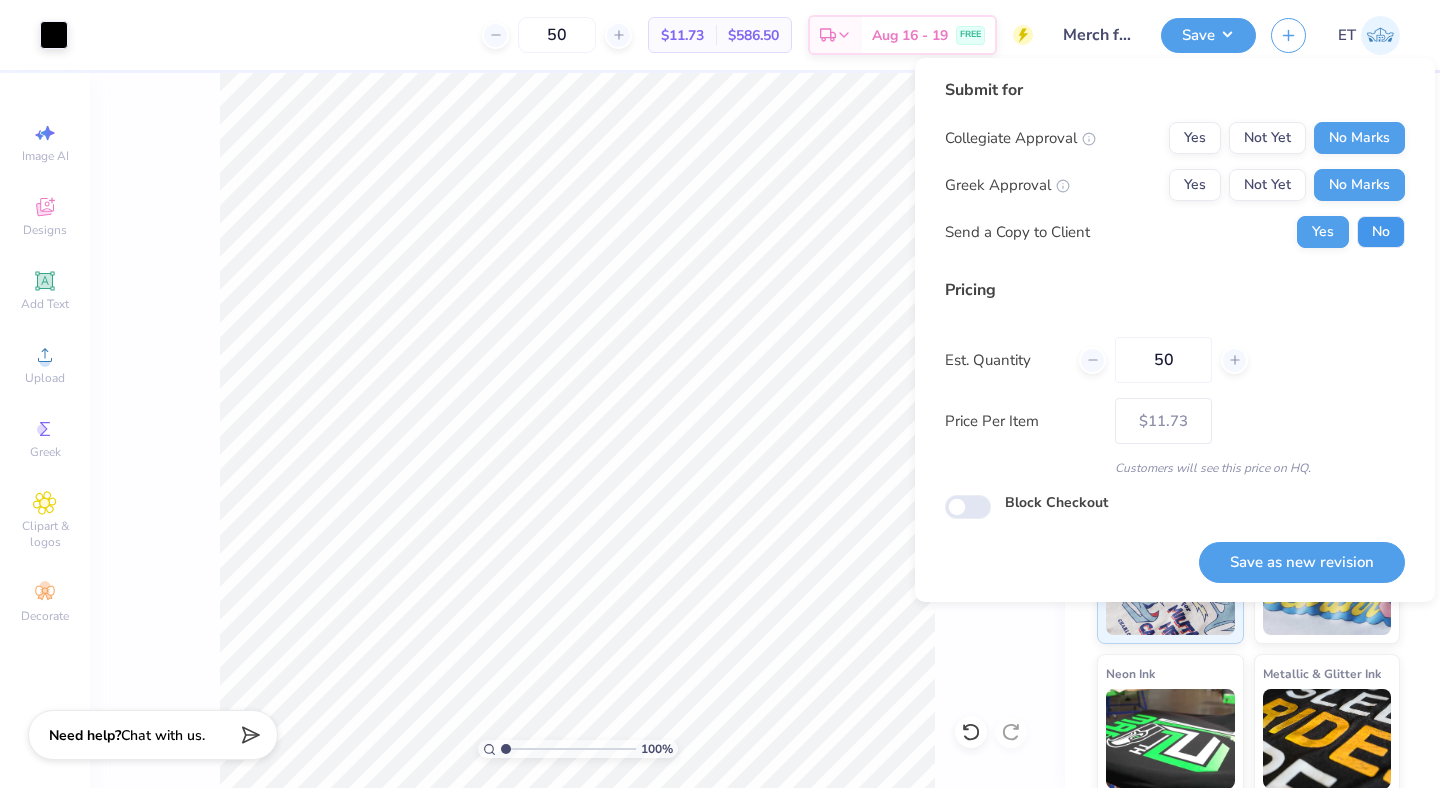 click on "No" at bounding box center [1381, 232] 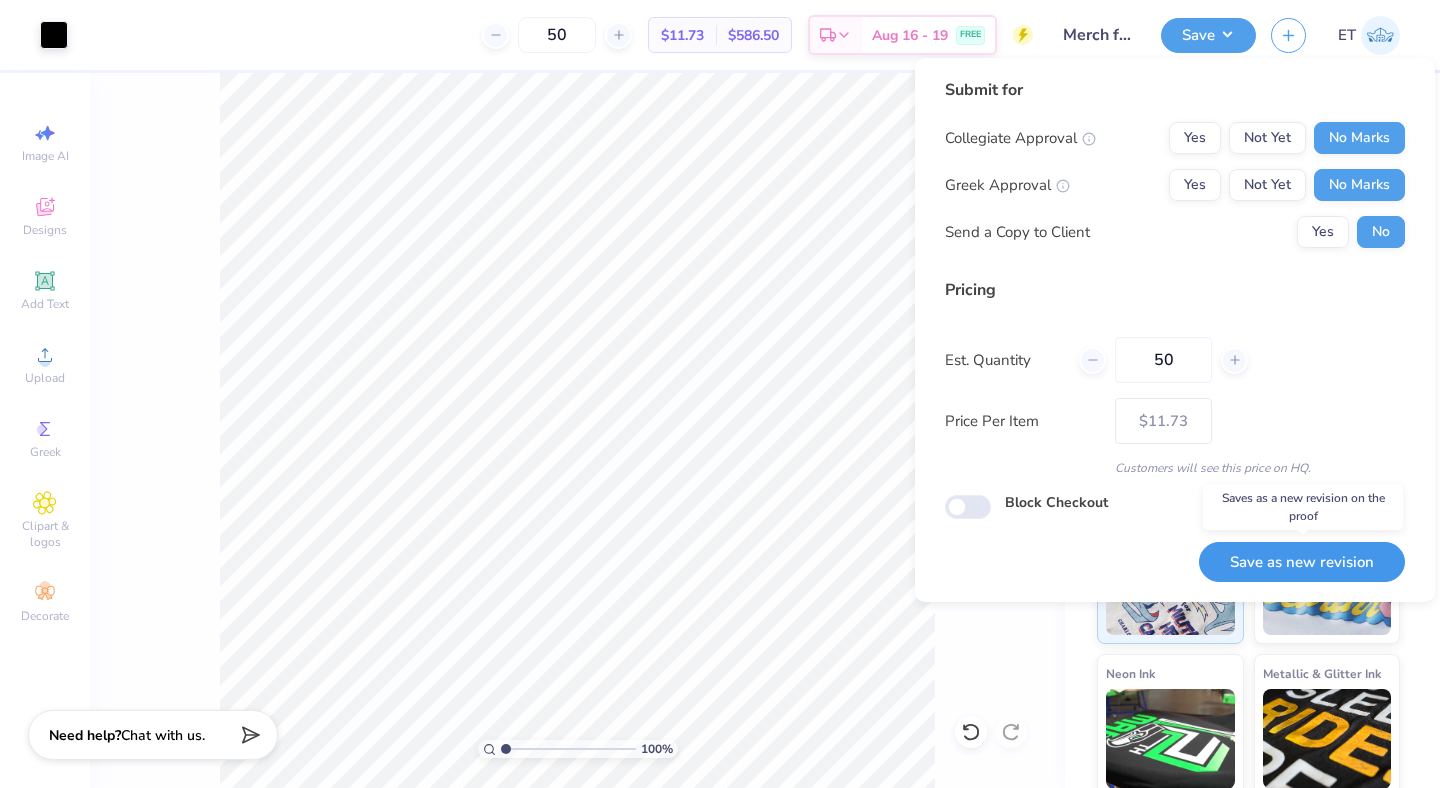 click on "Save as new revision" at bounding box center [1302, 562] 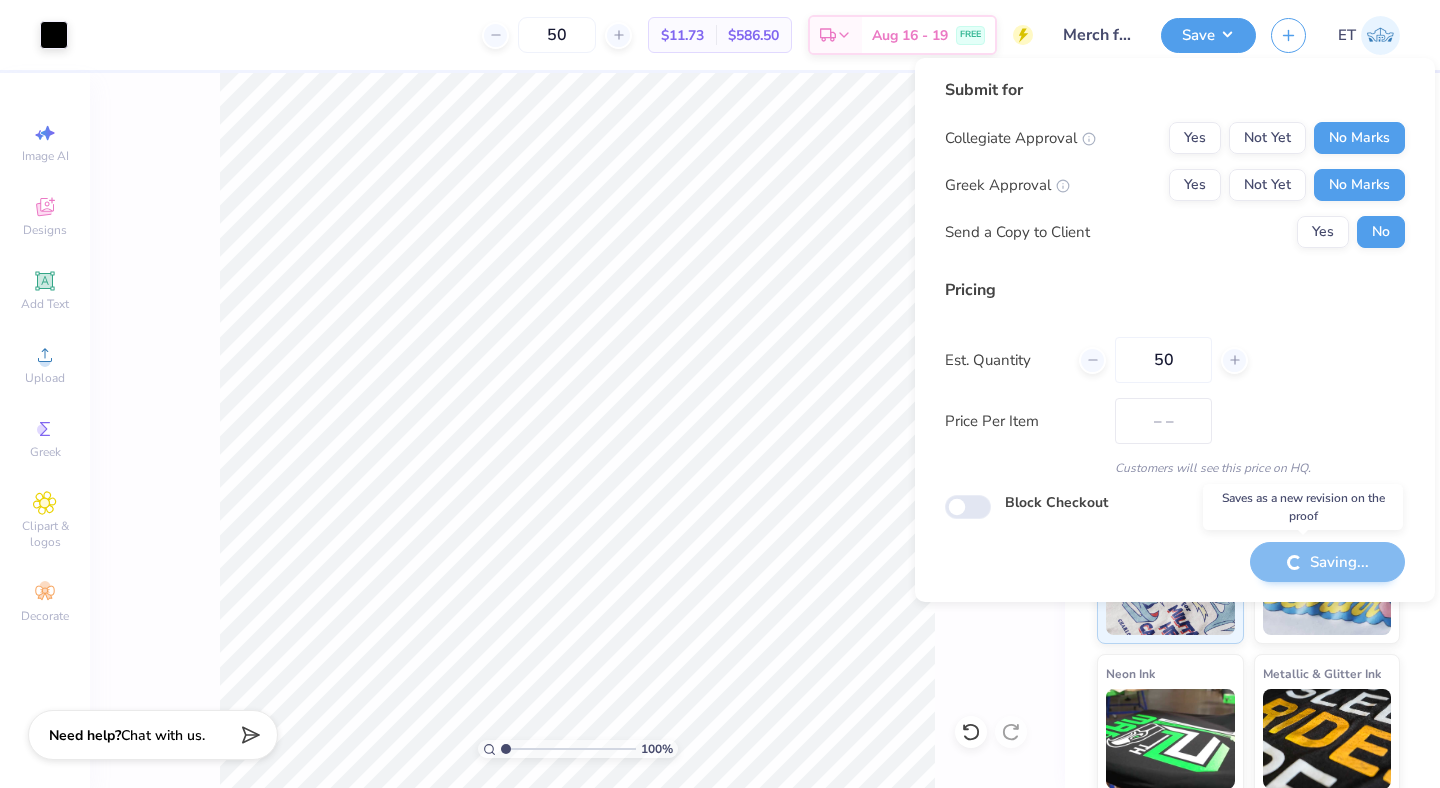 type on "$11.73" 